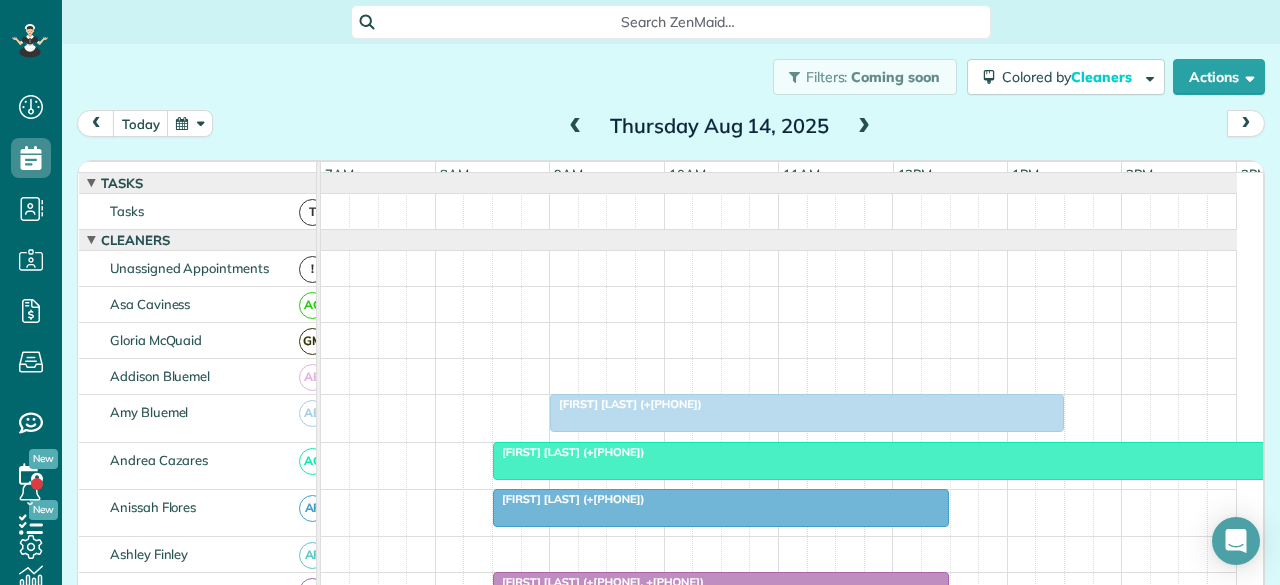 scroll, scrollTop: 0, scrollLeft: 0, axis: both 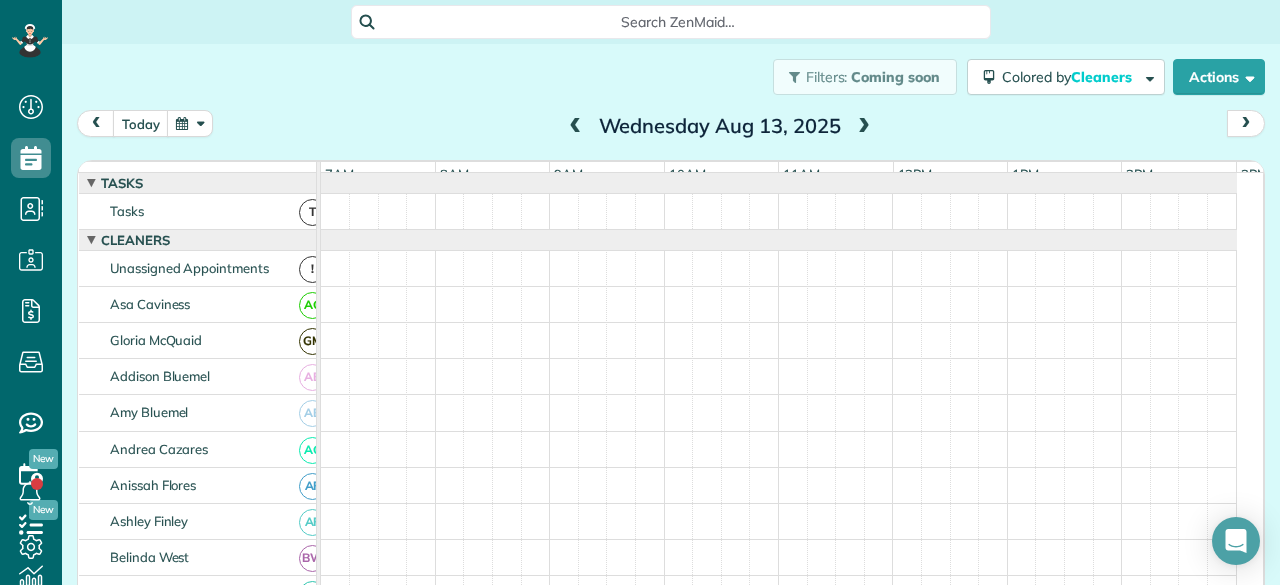click at bounding box center (576, 127) 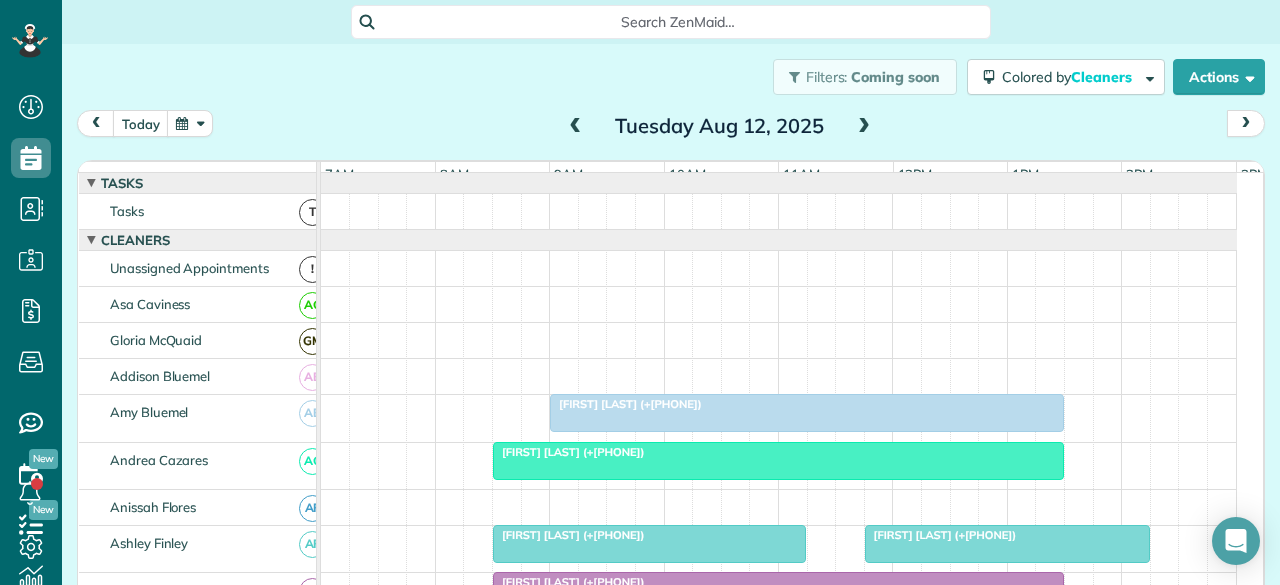 click at bounding box center (576, 127) 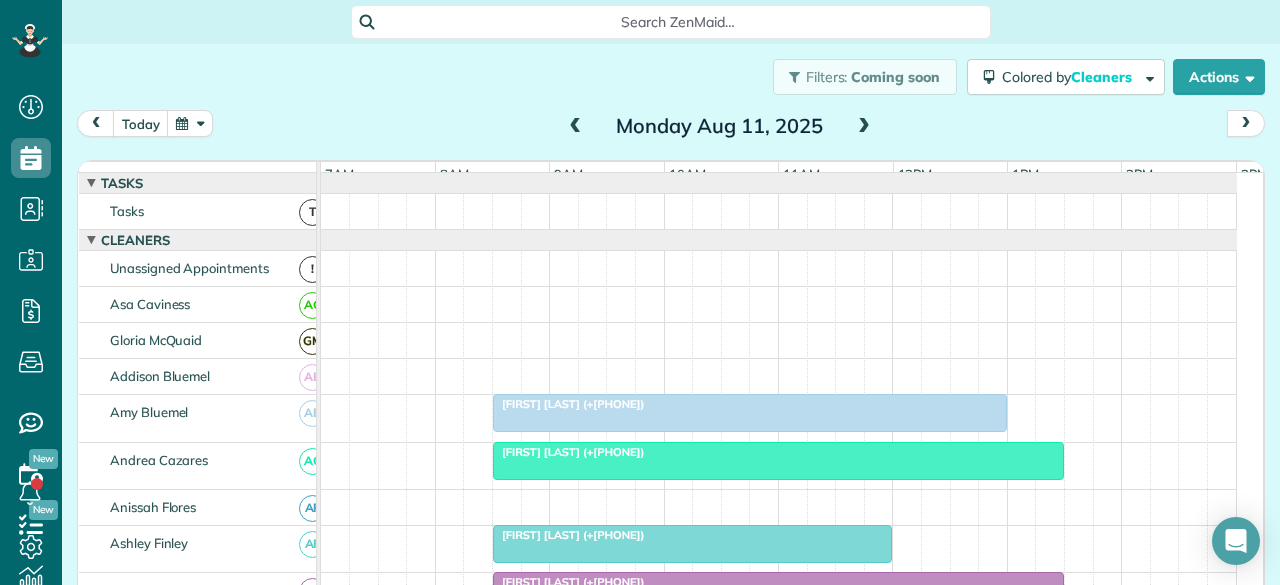 scroll, scrollTop: 100, scrollLeft: 0, axis: vertical 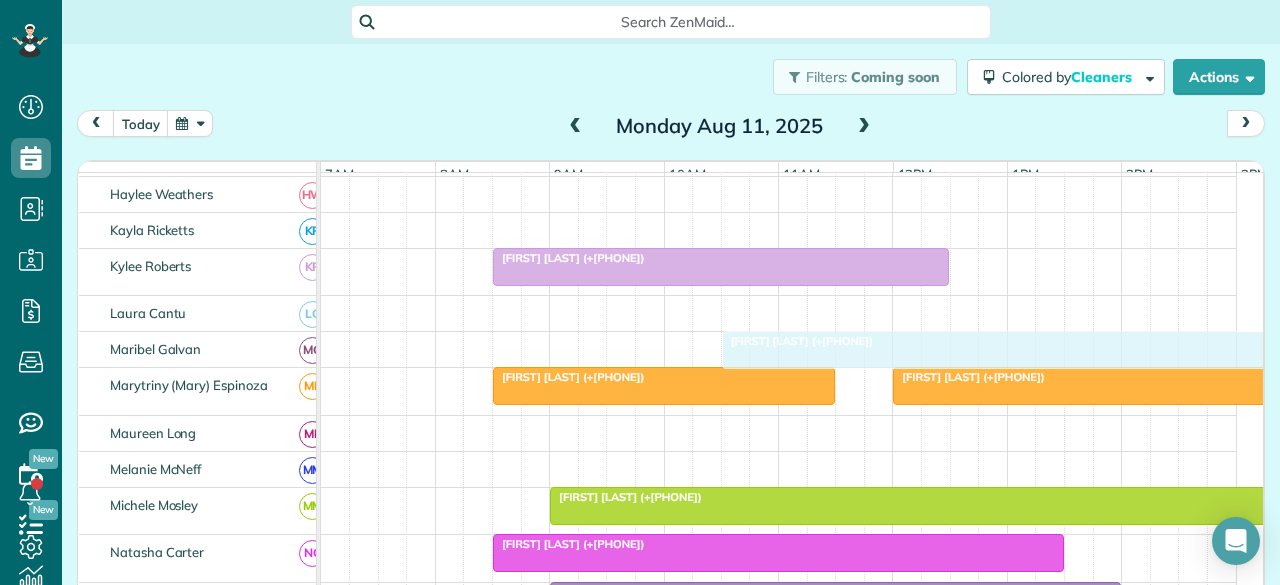 drag, startPoint x: 552, startPoint y: 293, endPoint x: 768, endPoint y: 338, distance: 220.63771 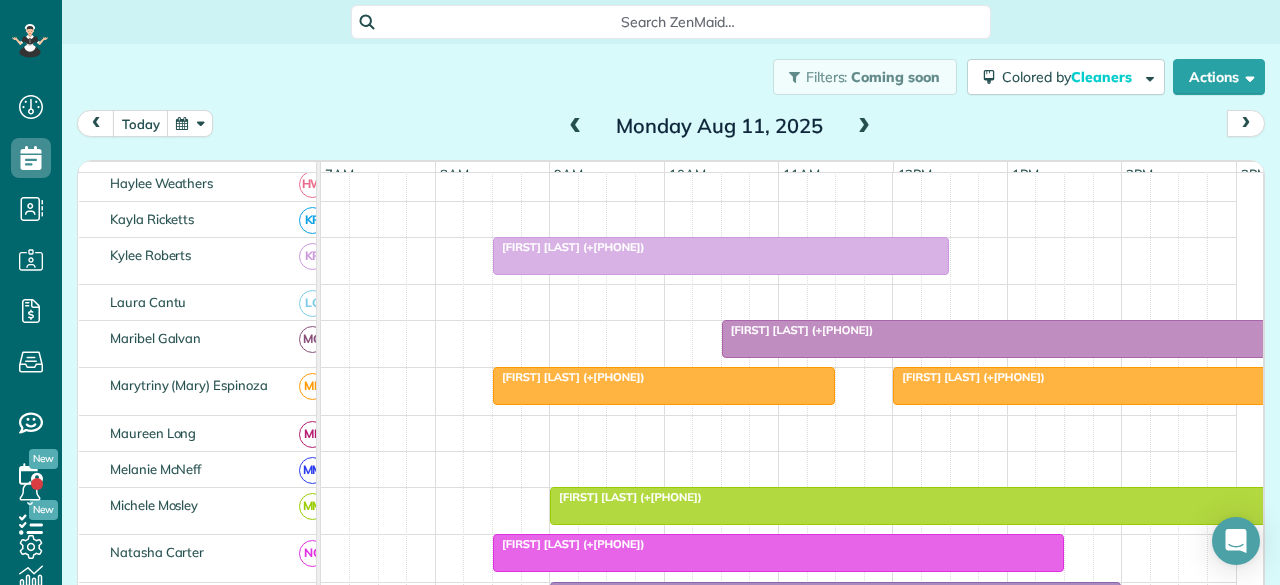 scroll, scrollTop: 788, scrollLeft: 0, axis: vertical 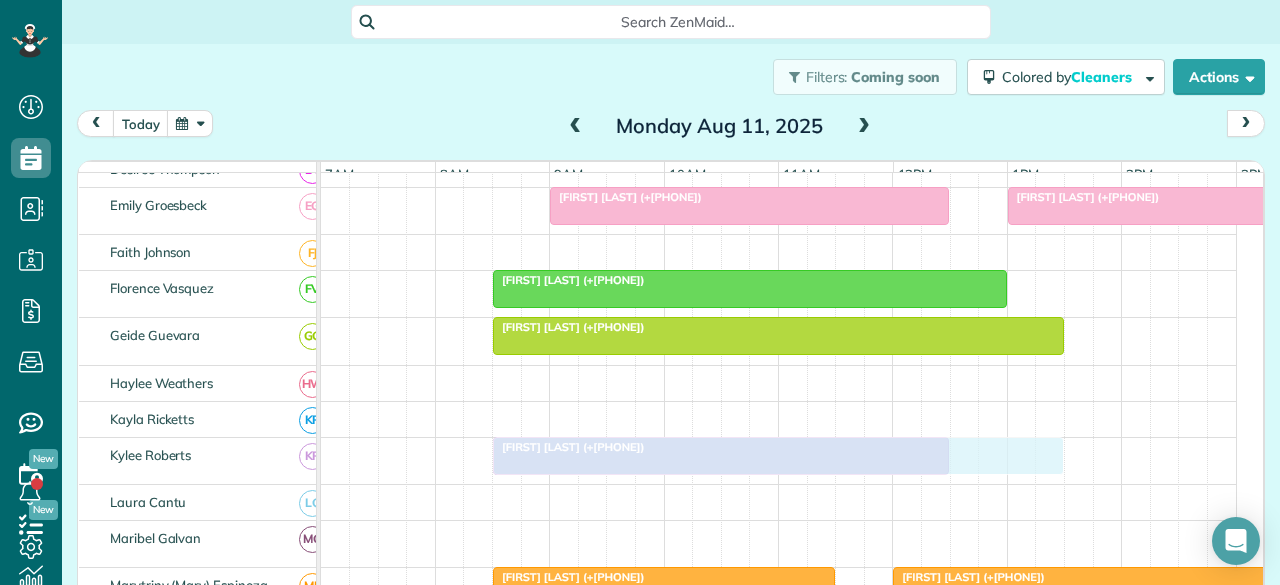 drag, startPoint x: 763, startPoint y: 539, endPoint x: 548, endPoint y: 449, distance: 233.07724 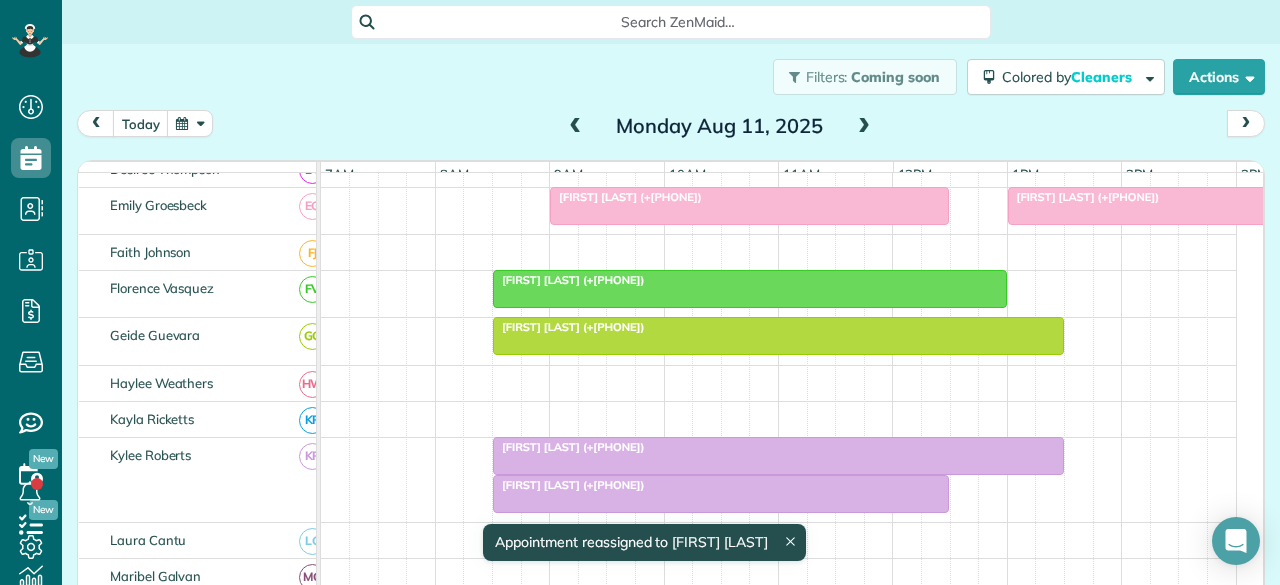 click at bounding box center (778, 456) 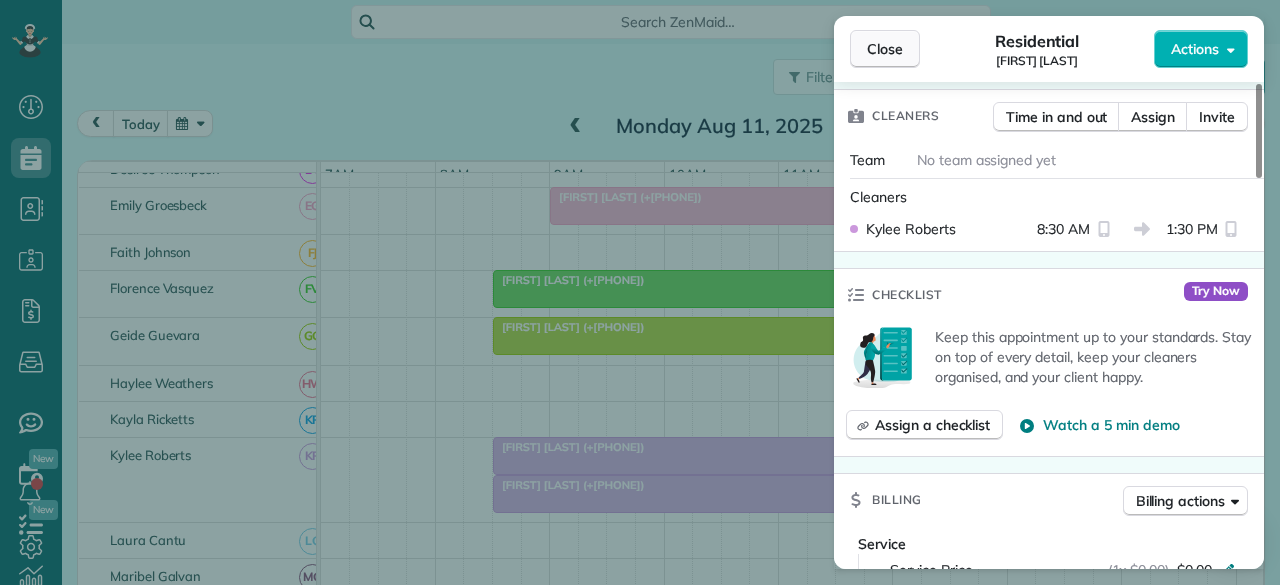 click on "Close" at bounding box center [885, 49] 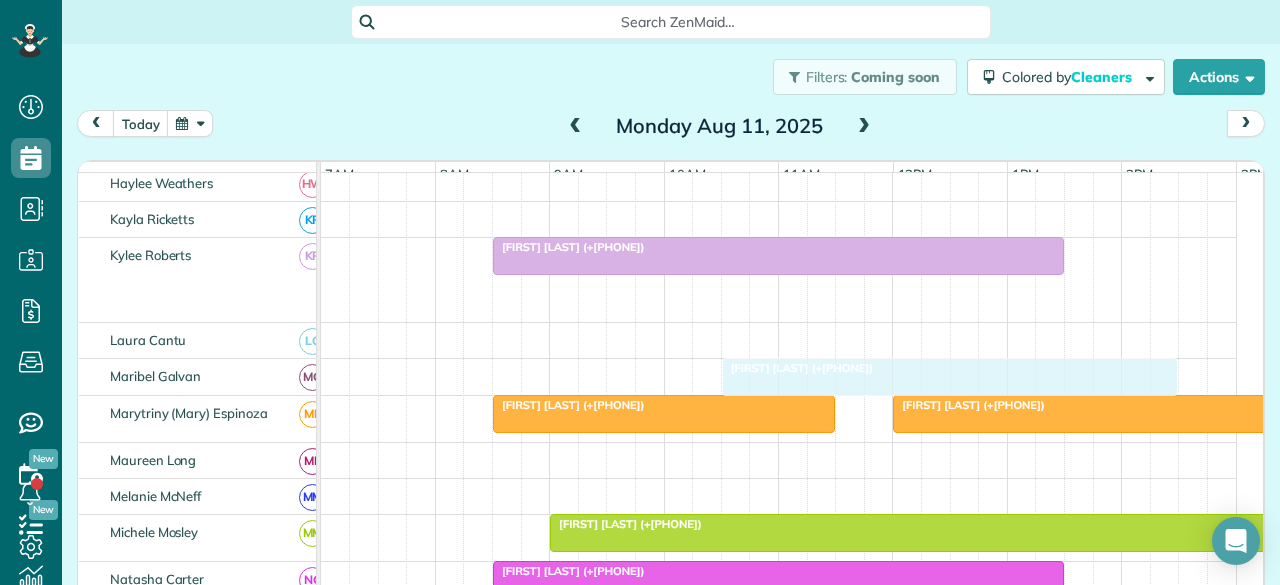 drag, startPoint x: 536, startPoint y: 306, endPoint x: 770, endPoint y: 389, distance: 248.28412 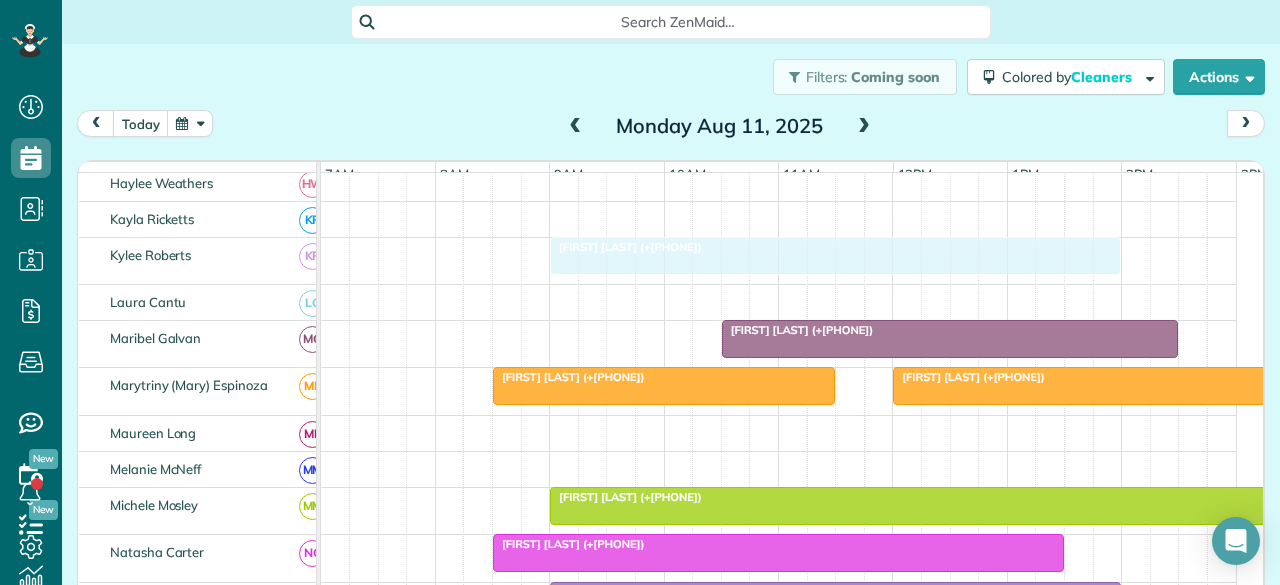 drag, startPoint x: 513, startPoint y: 257, endPoint x: 561, endPoint y: 261, distance: 48.166378 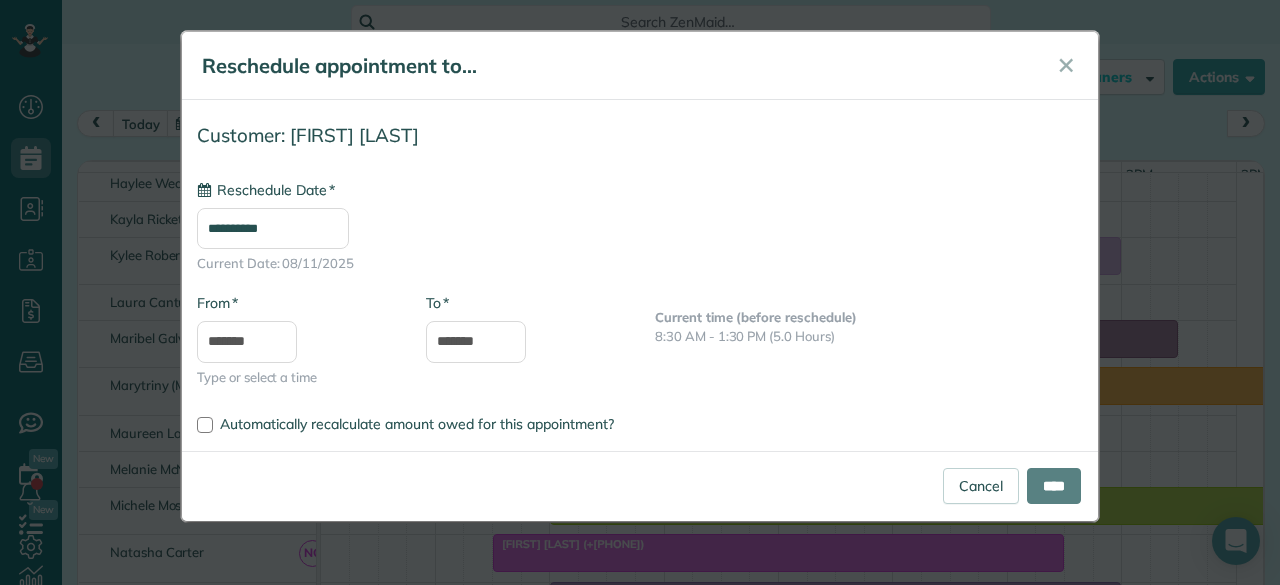type on "**********" 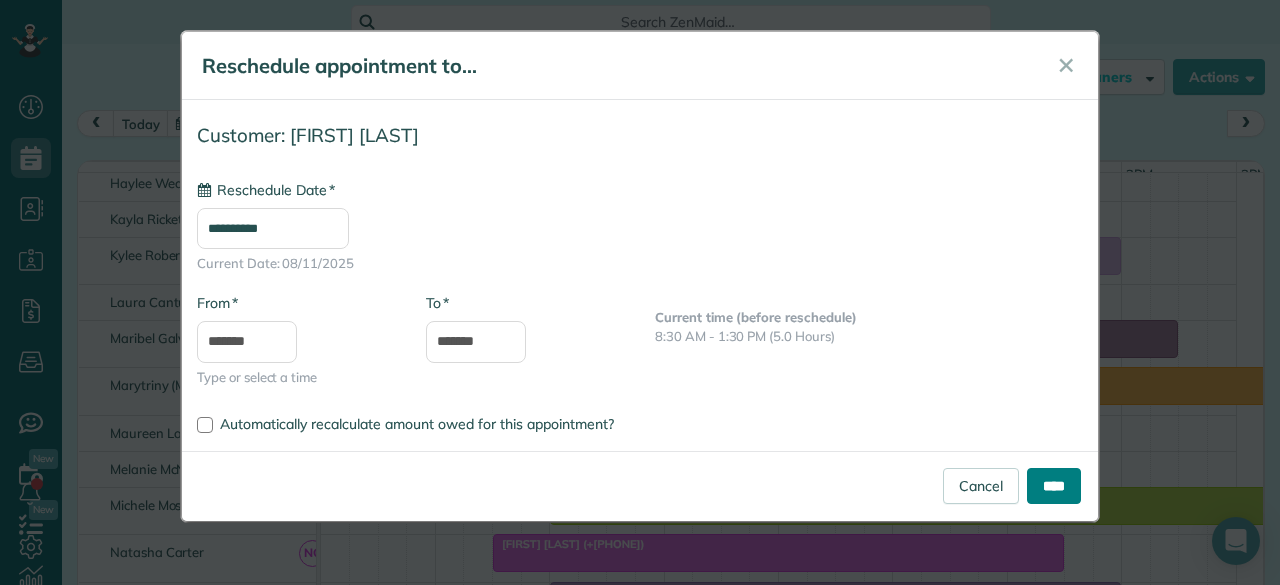 click on "****" at bounding box center (1054, 486) 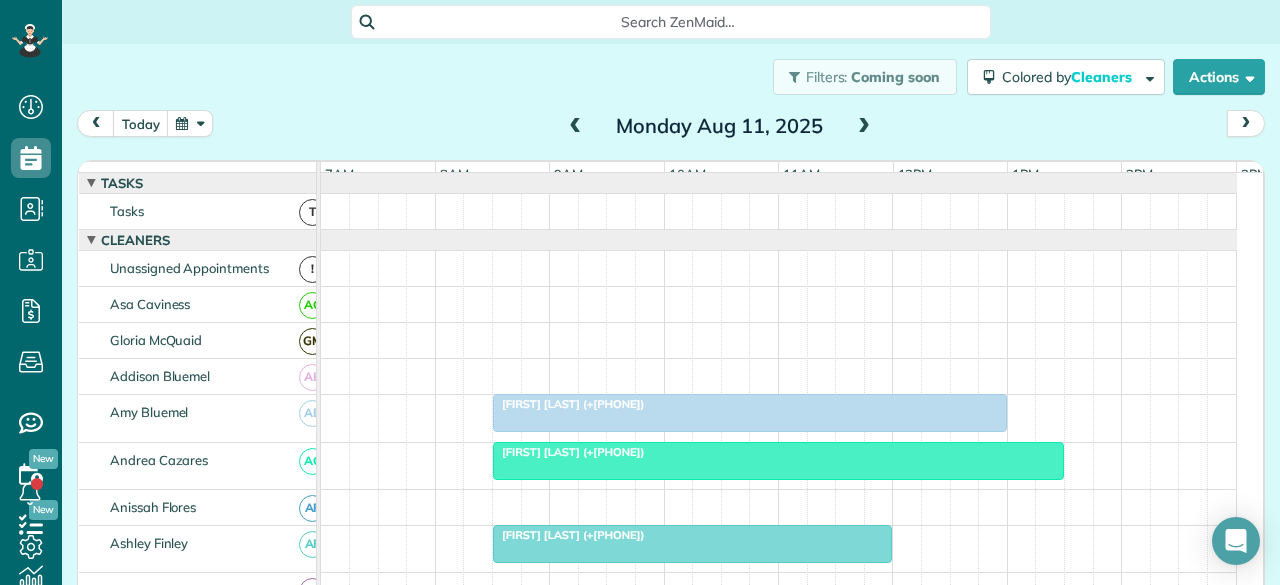 click at bounding box center (576, 127) 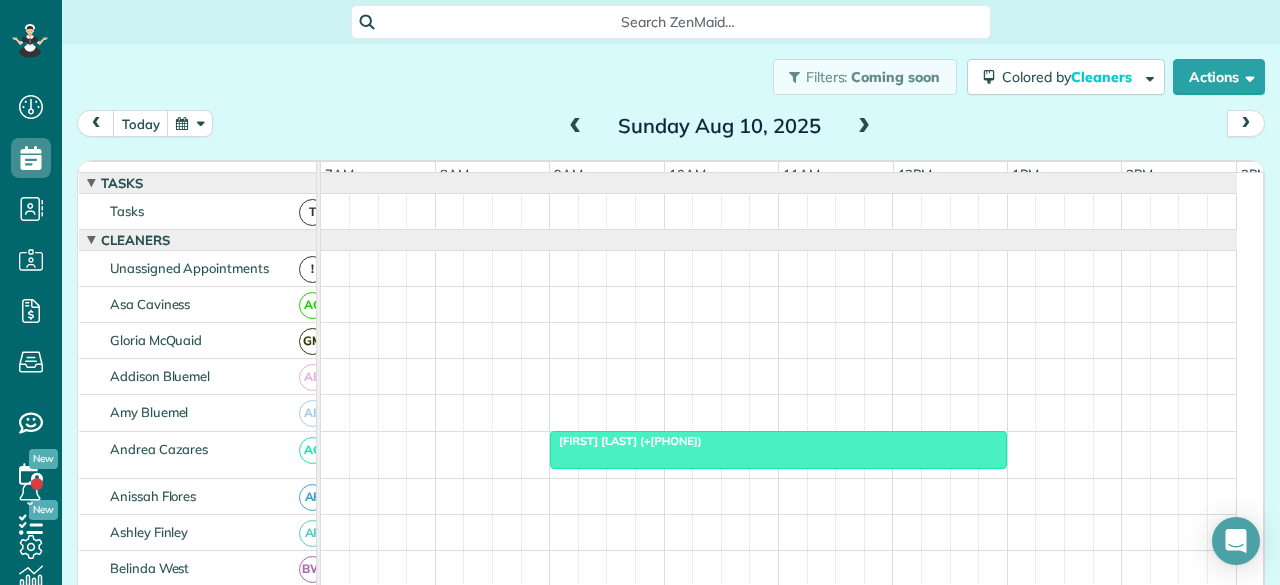 click at bounding box center (576, 127) 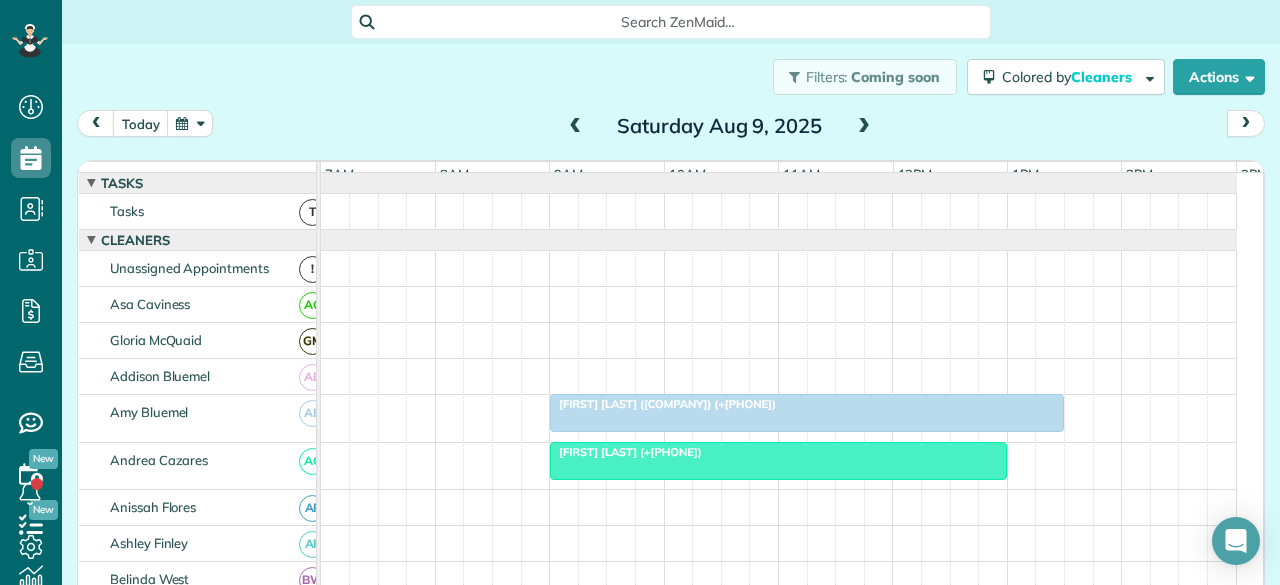 click at bounding box center [576, 127] 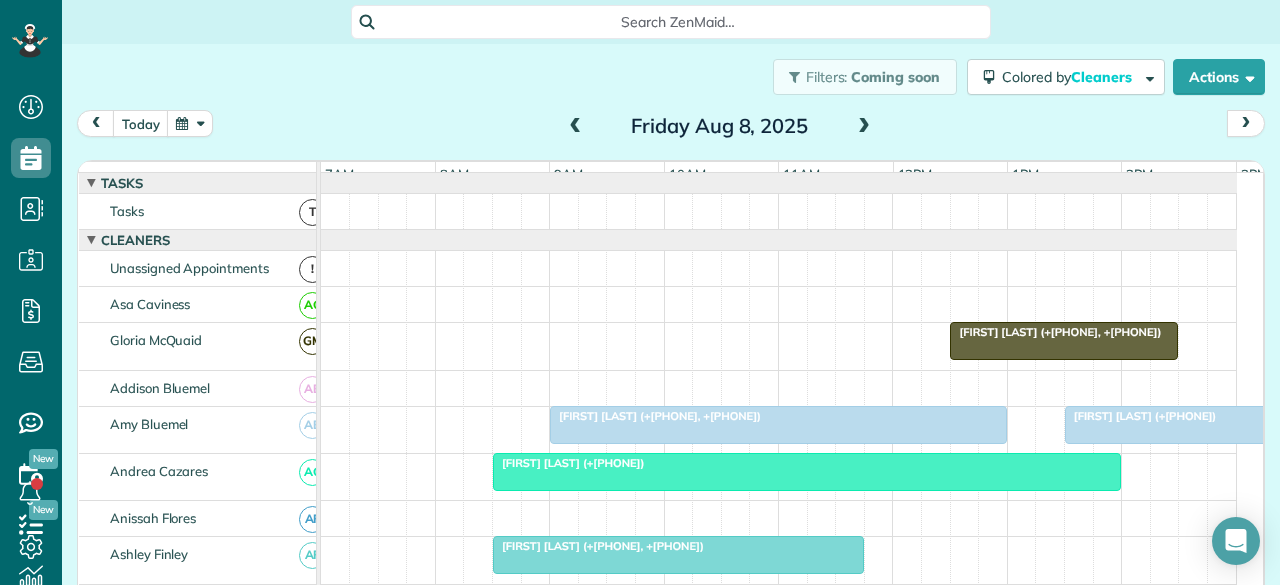 click at bounding box center (1264, 425) 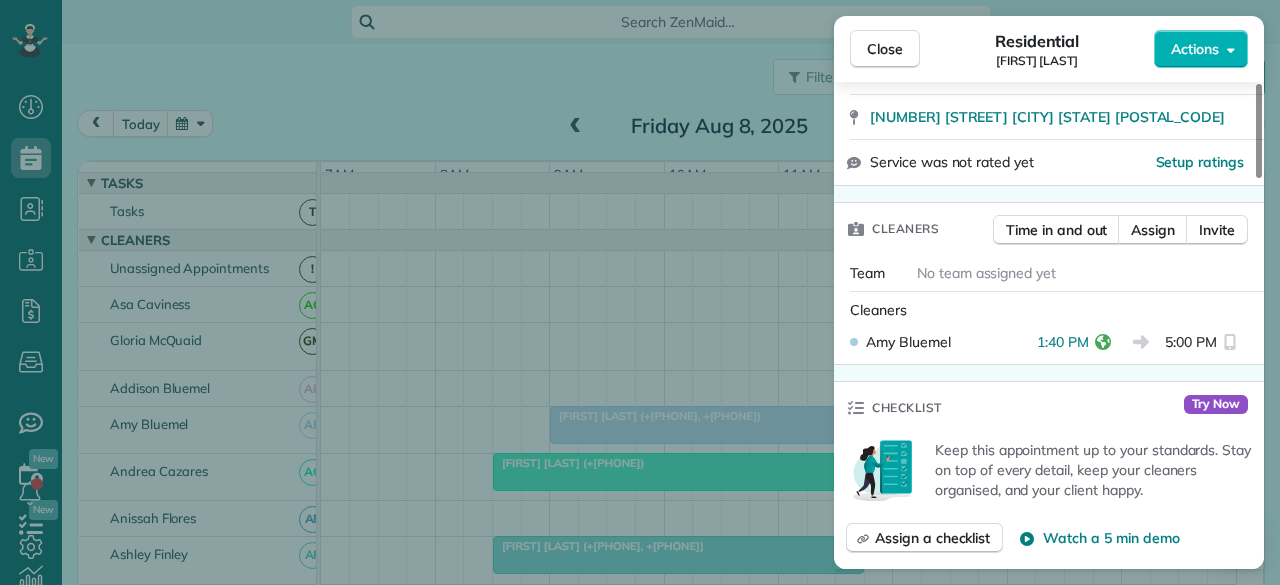 scroll, scrollTop: 400, scrollLeft: 0, axis: vertical 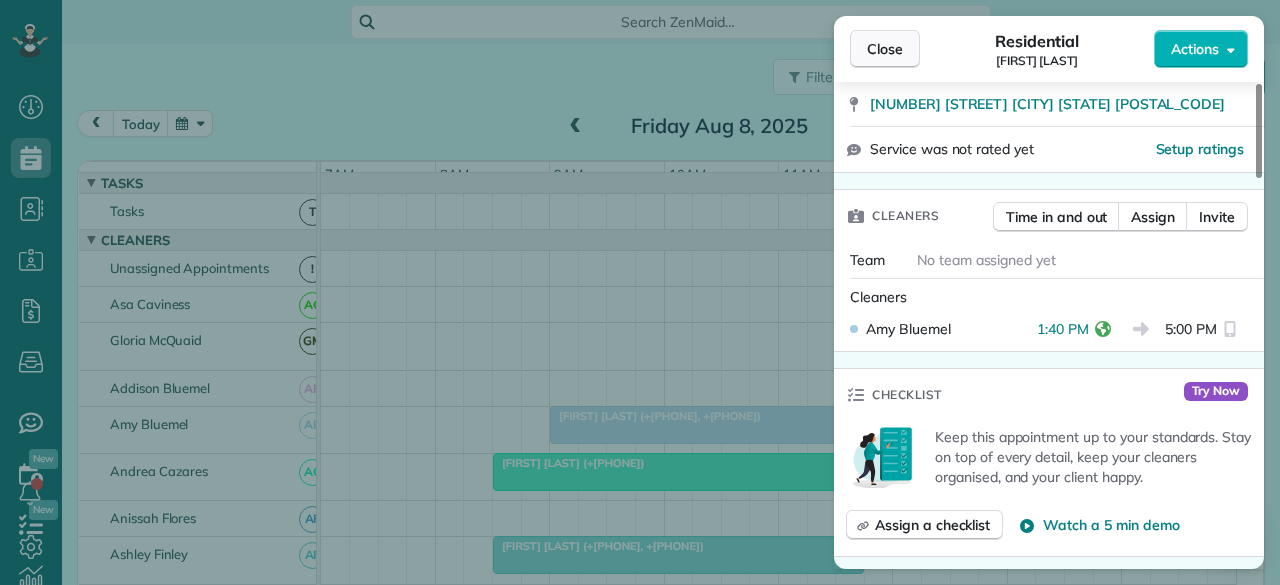 click on "Close" at bounding box center [885, 49] 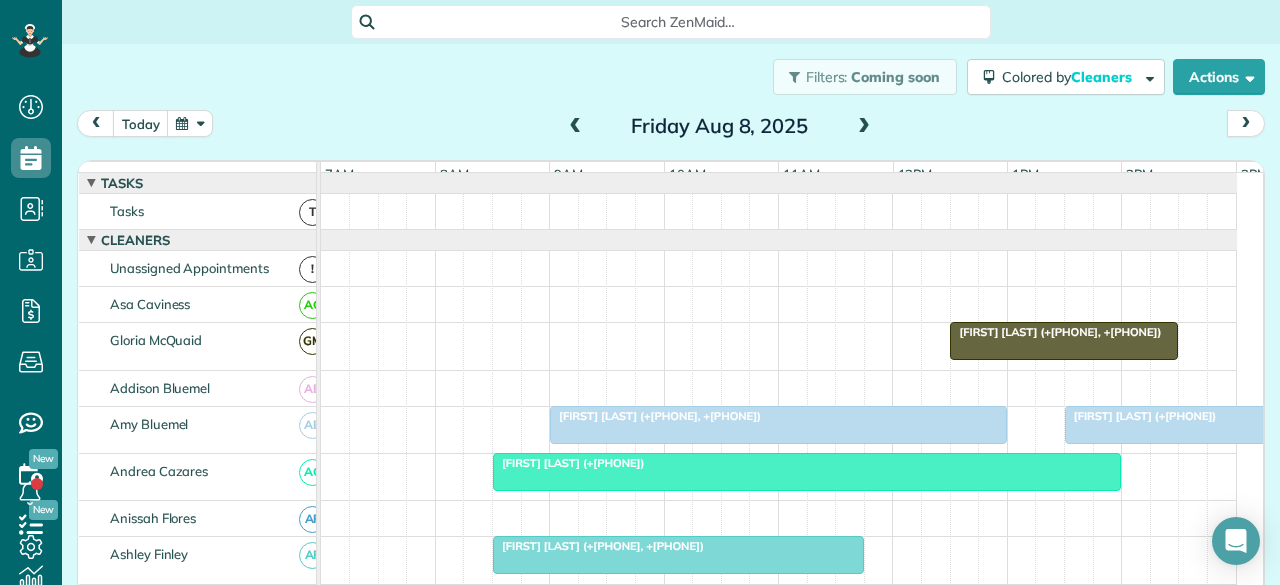 click on "[FIRST] [LAST] (+[PHONE])" at bounding box center [807, 463] 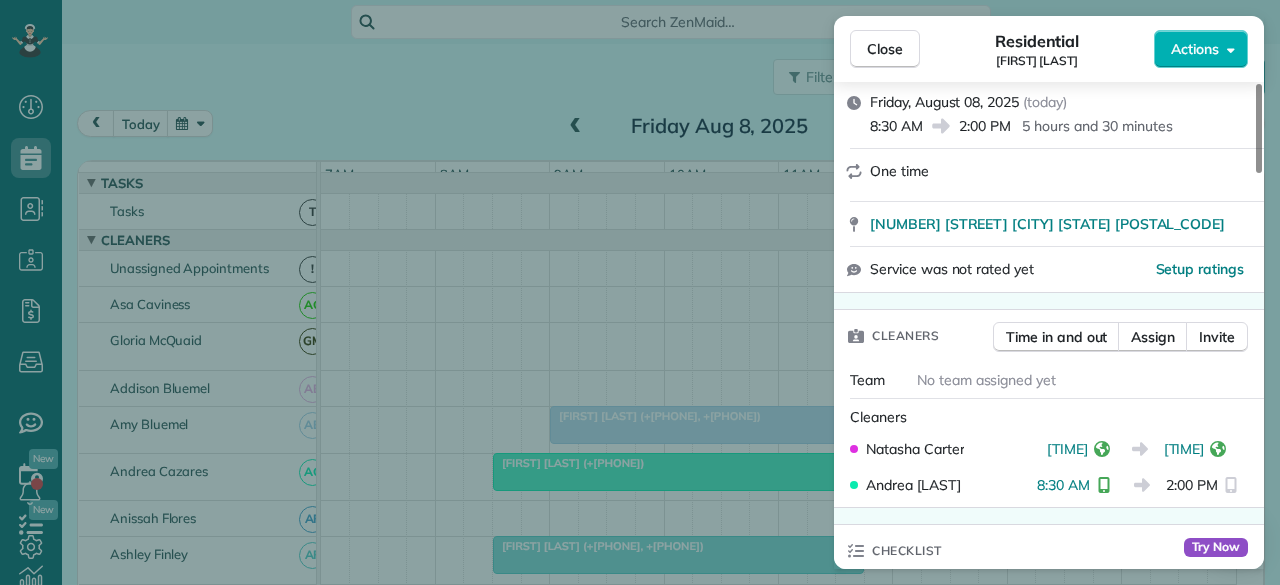 scroll, scrollTop: 600, scrollLeft: 0, axis: vertical 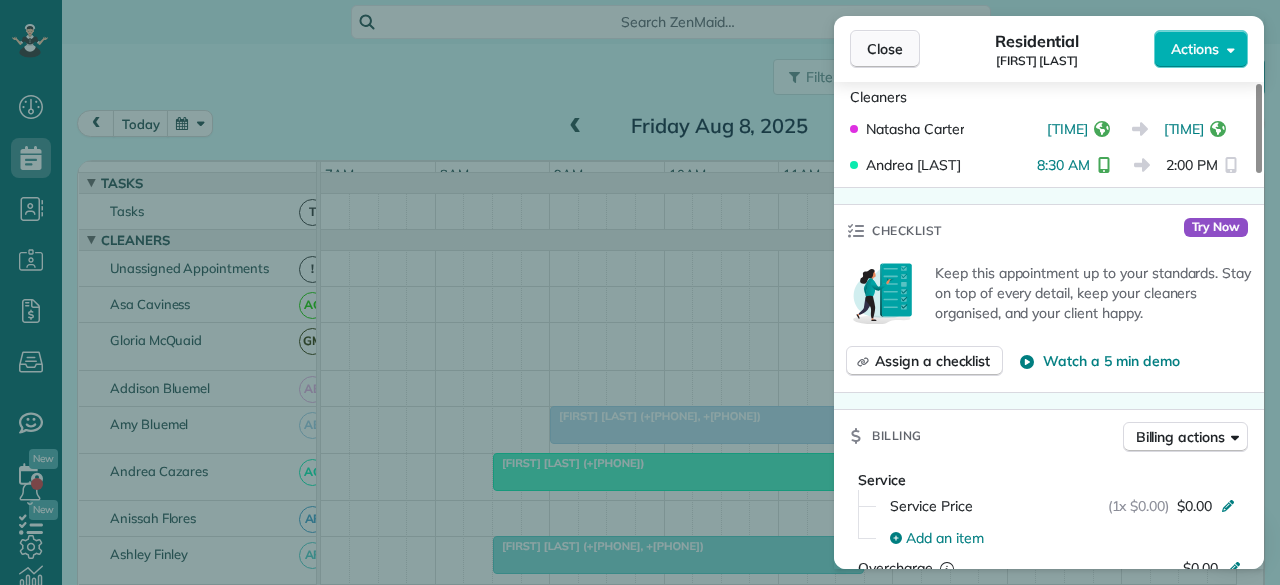 click on "Close" at bounding box center (885, 49) 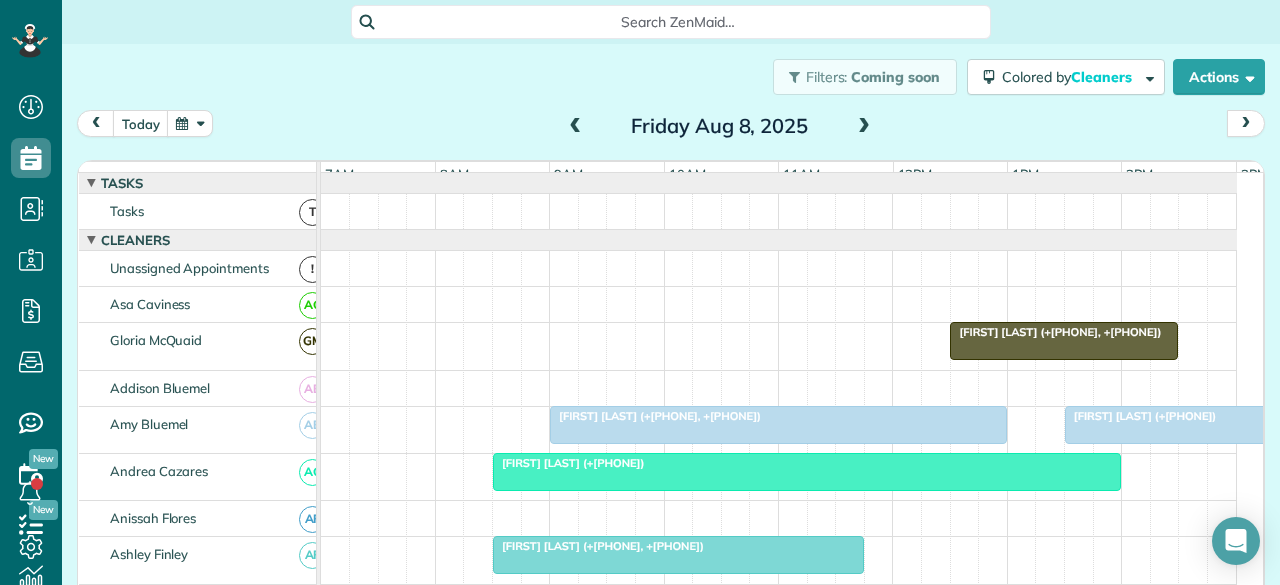 scroll, scrollTop: 100, scrollLeft: 0, axis: vertical 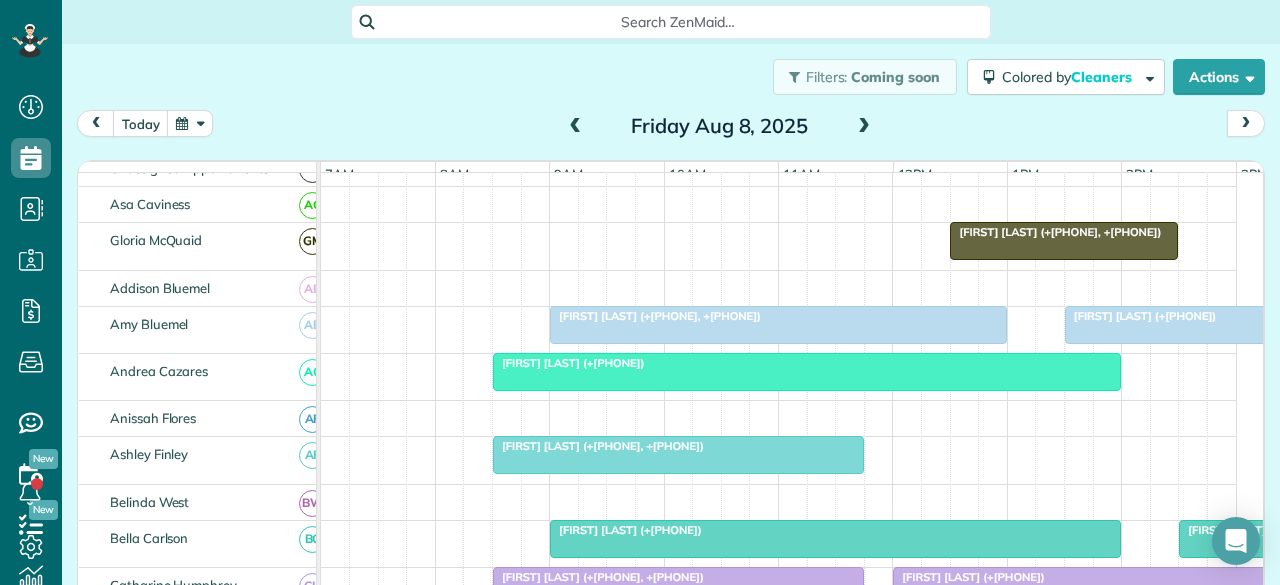 click on "[FIRST] [LAST] (+[PHONE], +[PHONE])" at bounding box center (598, 446) 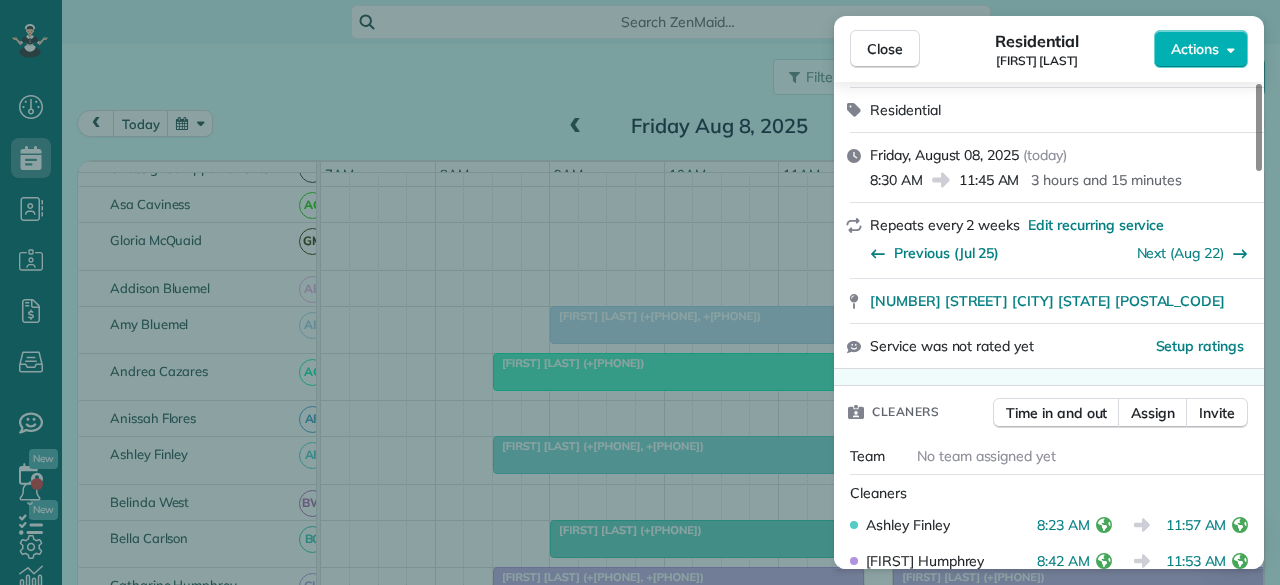 scroll, scrollTop: 400, scrollLeft: 0, axis: vertical 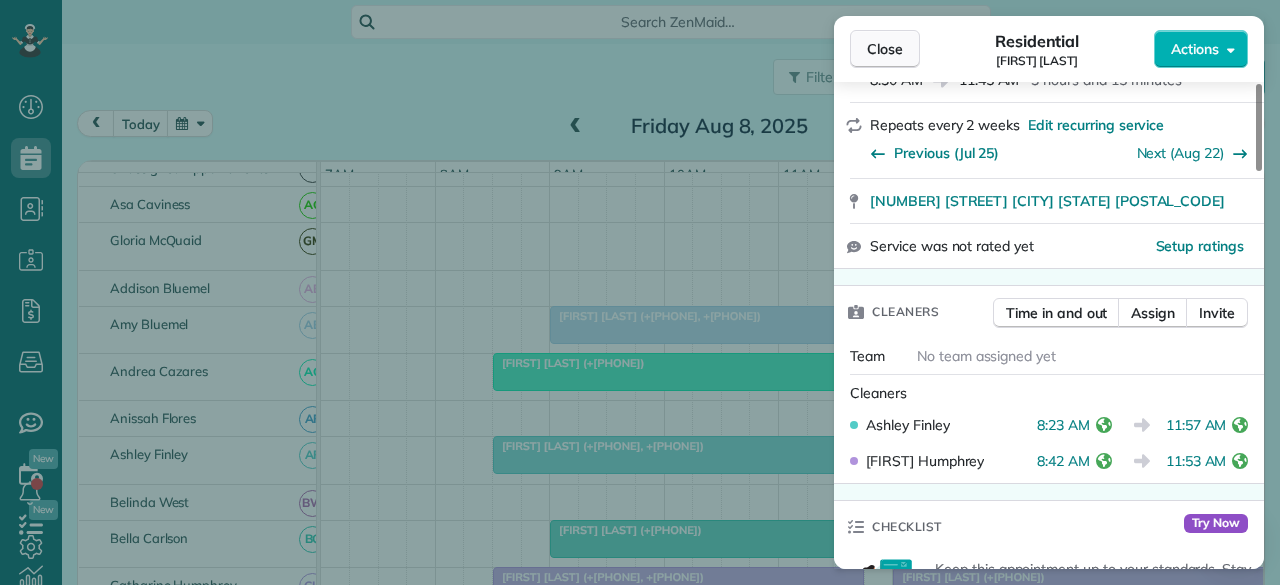 click on "Close" at bounding box center [885, 49] 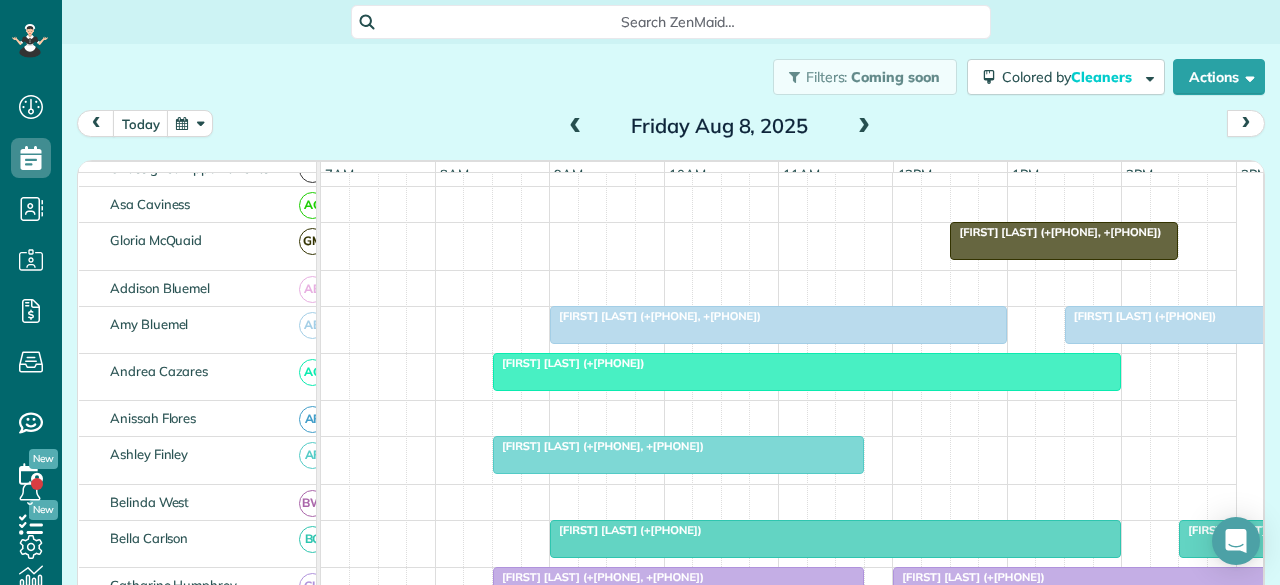 scroll, scrollTop: 200, scrollLeft: 0, axis: vertical 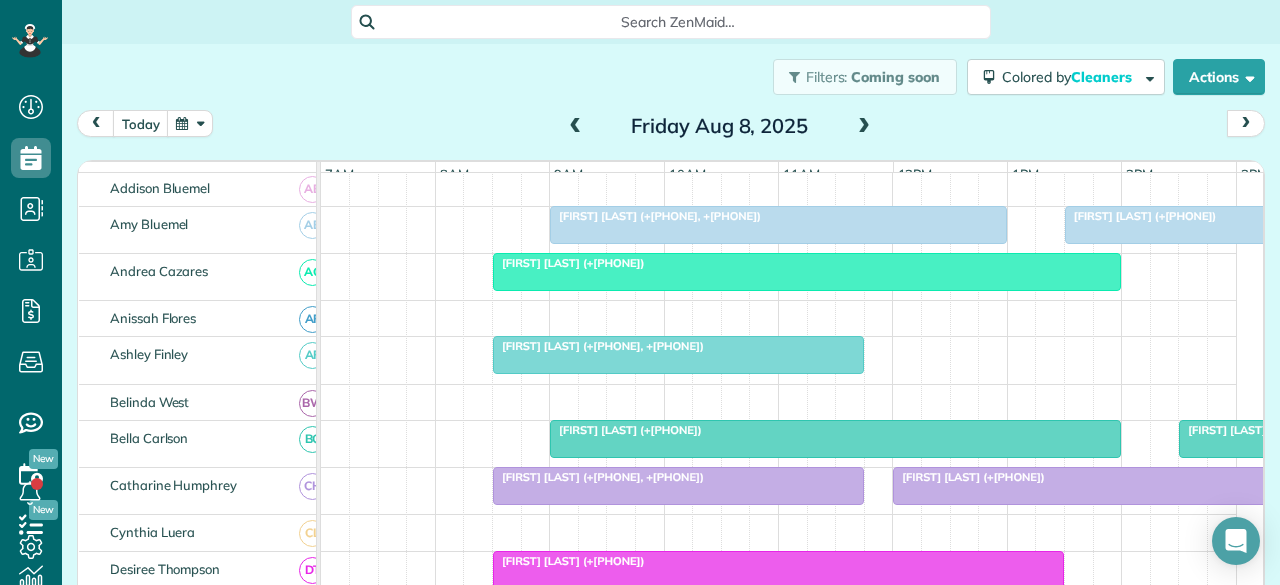 click on "[FIRST] [LAST] (+[PHONE])" at bounding box center (626, 430) 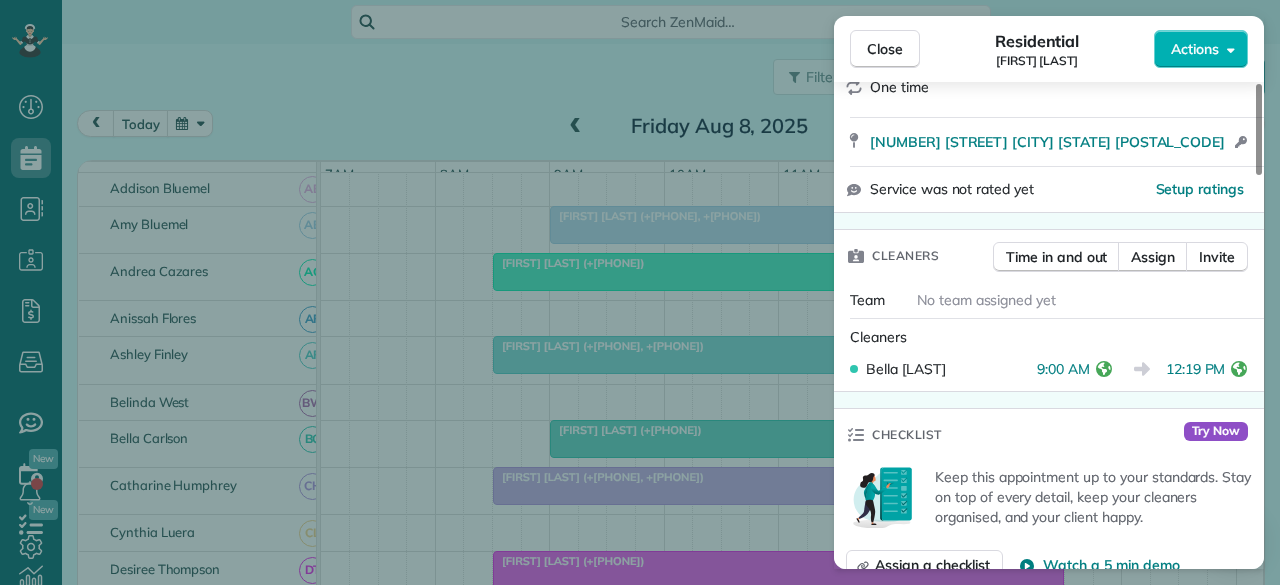 scroll, scrollTop: 400, scrollLeft: 0, axis: vertical 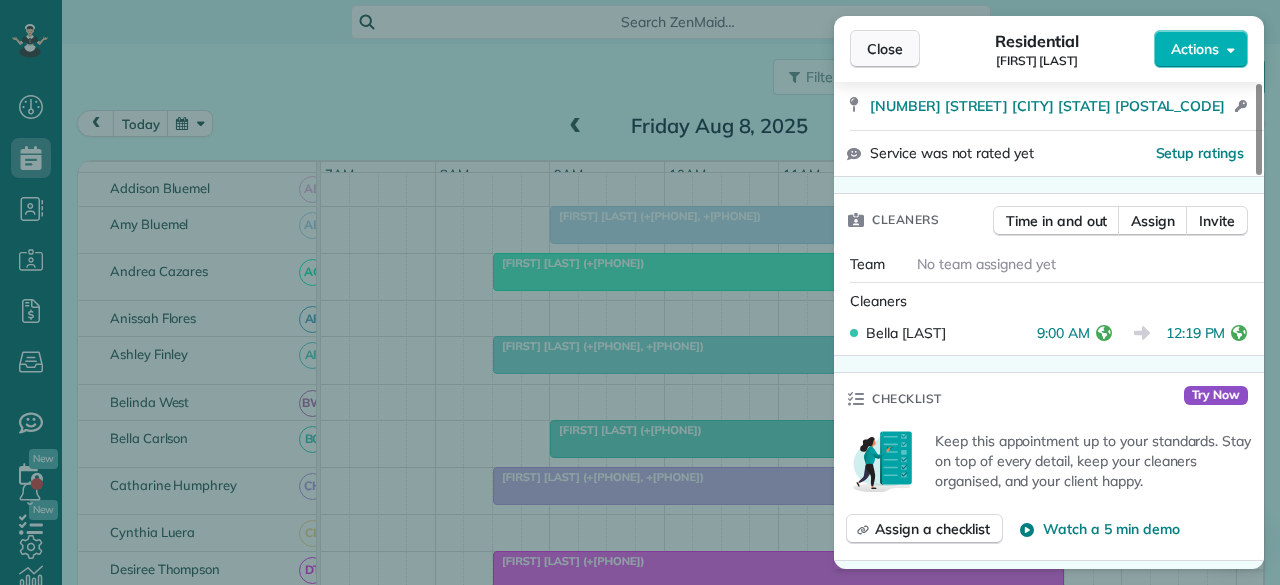 click on "Close" at bounding box center [885, 49] 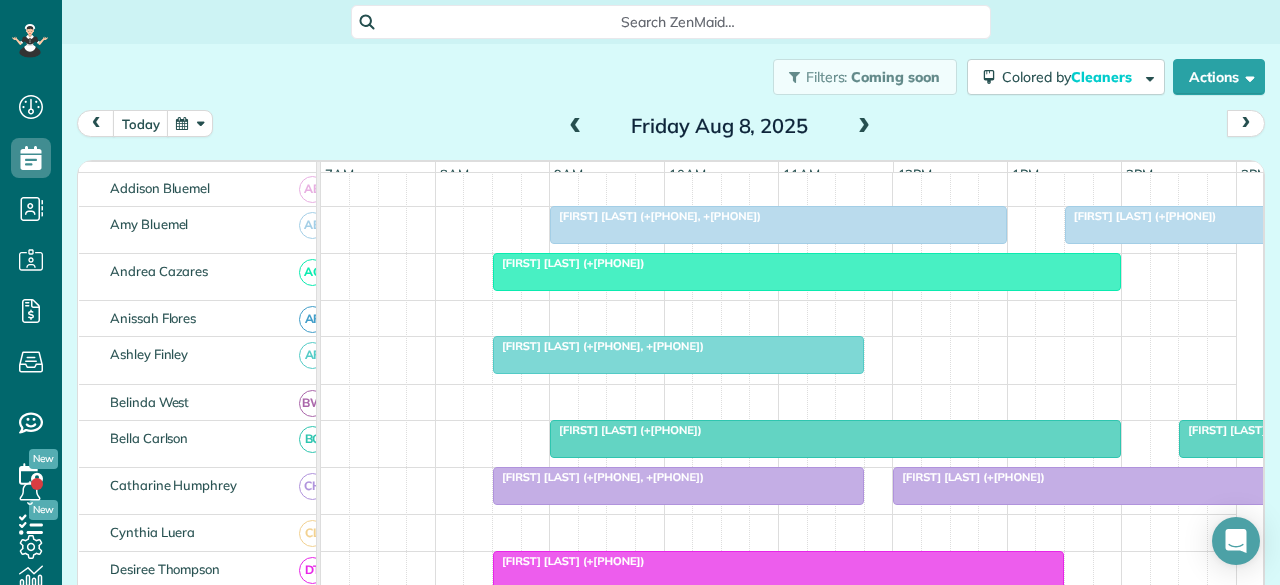 click on "[FIRST] [LAST] (+[PHONE])" at bounding box center (1255, 430) 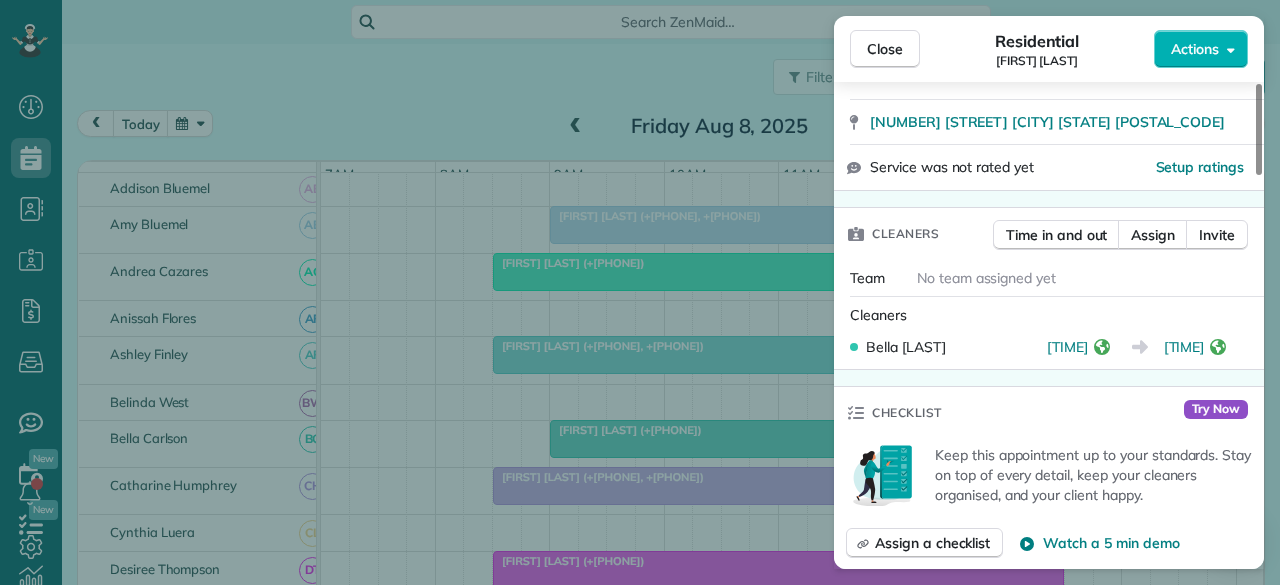 scroll, scrollTop: 400, scrollLeft: 0, axis: vertical 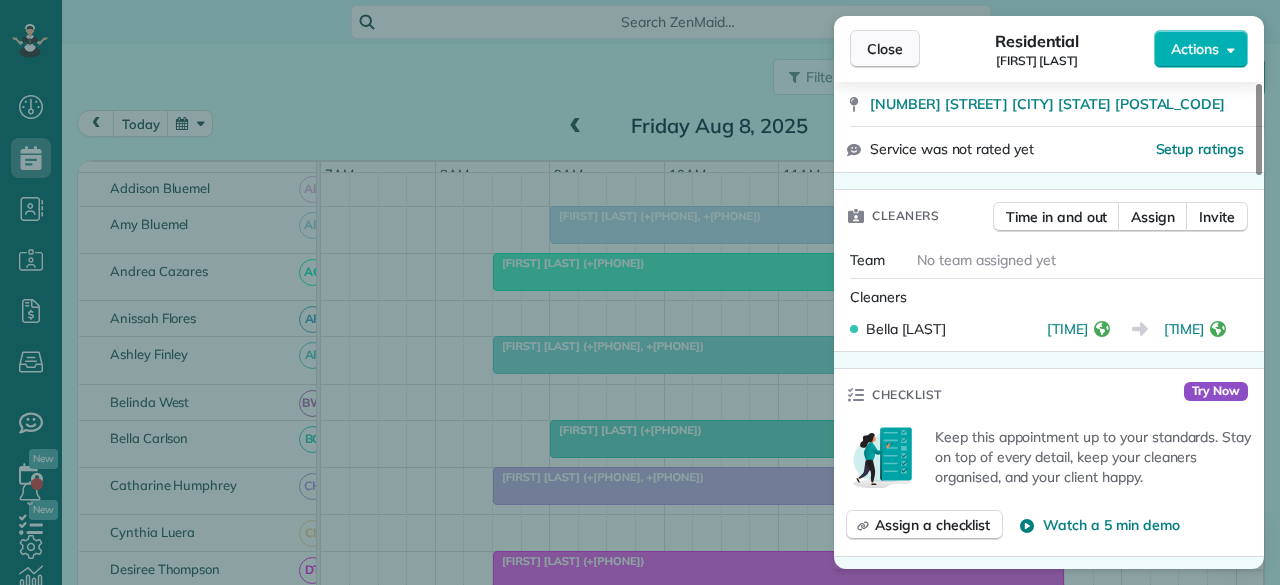 click on "Close" at bounding box center (885, 49) 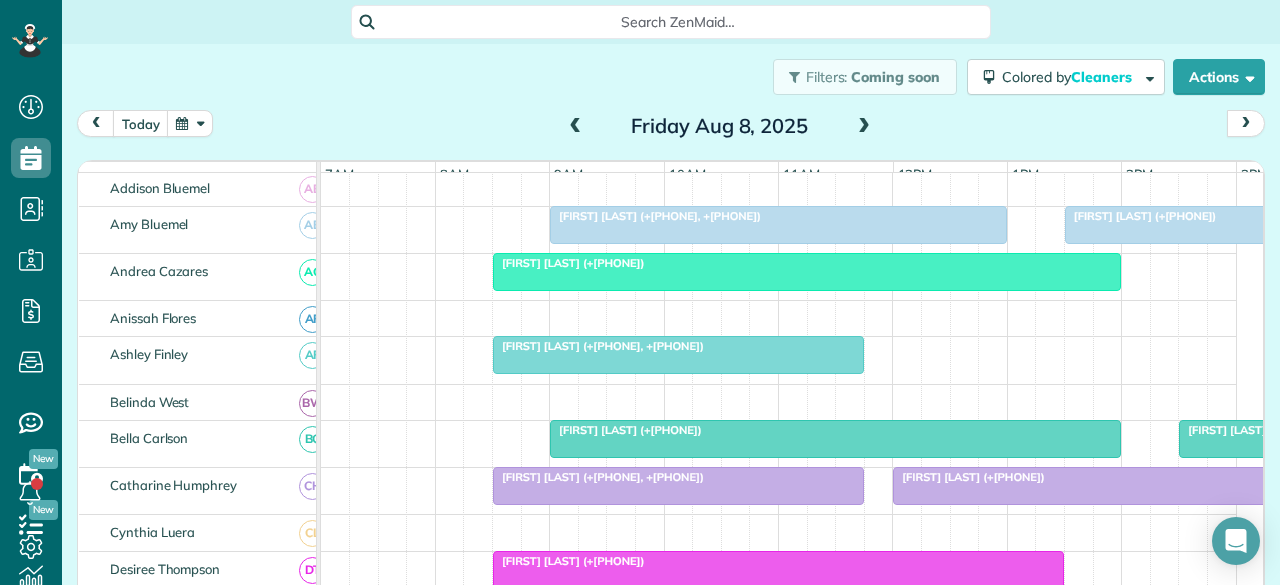 scroll, scrollTop: 279, scrollLeft: 0, axis: vertical 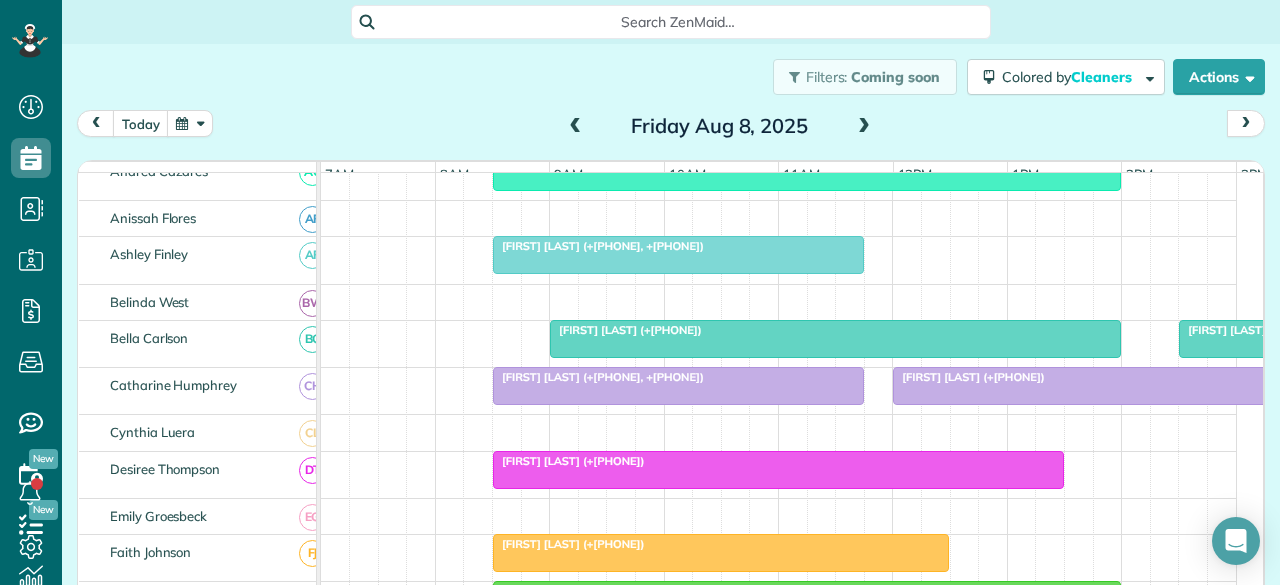 click at bounding box center [1121, 386] 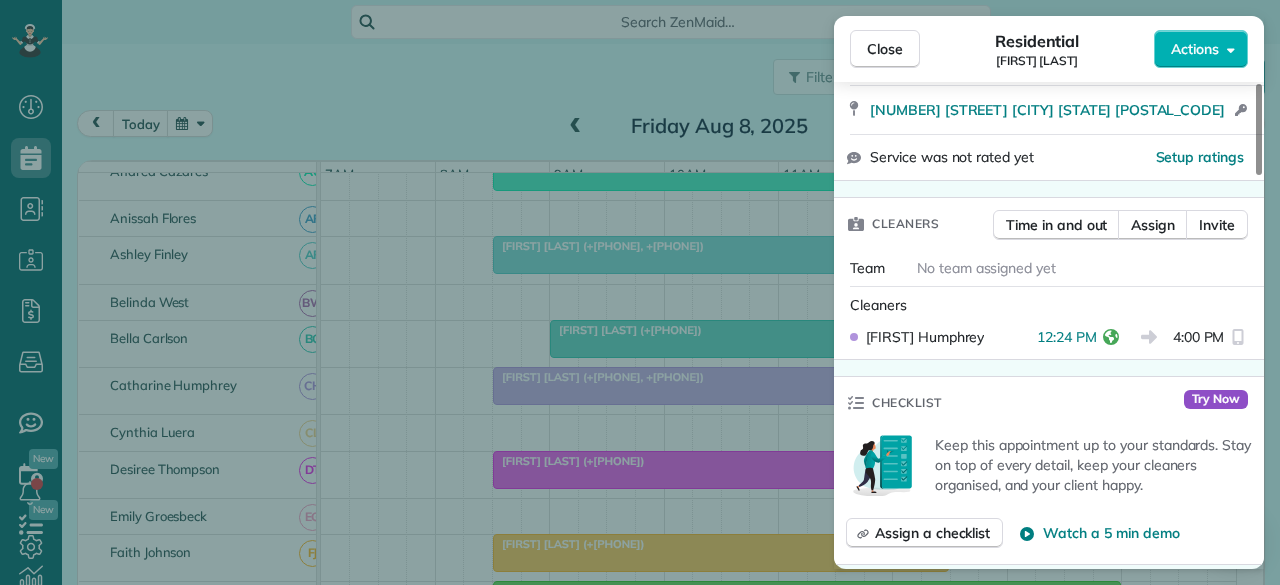 scroll, scrollTop: 400, scrollLeft: 0, axis: vertical 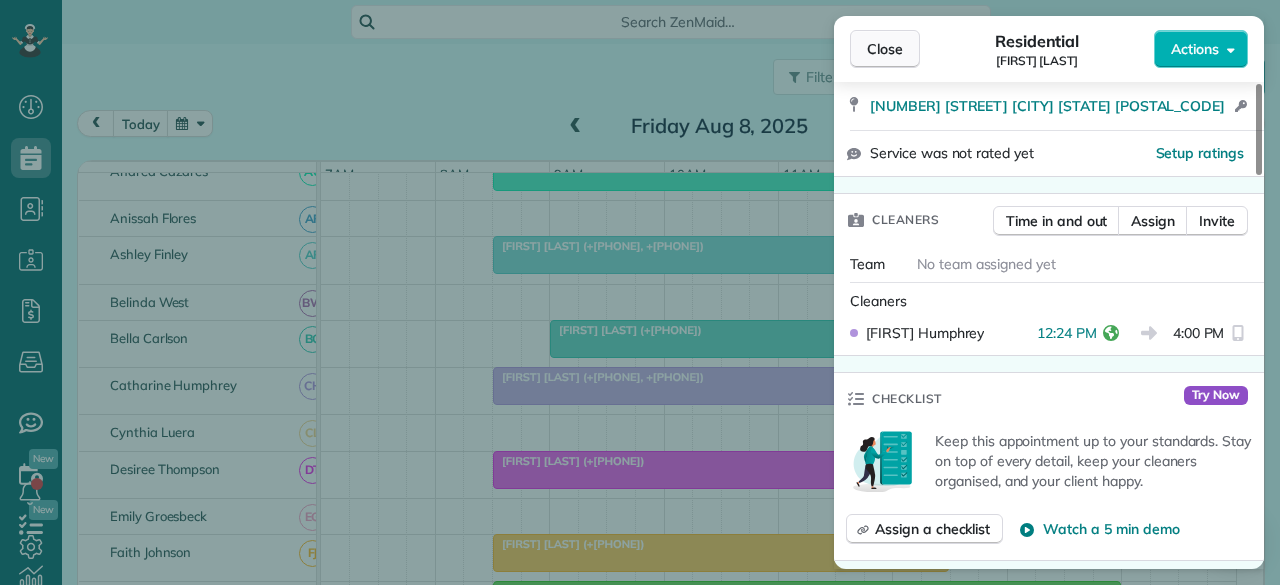 click on "Close" at bounding box center [885, 49] 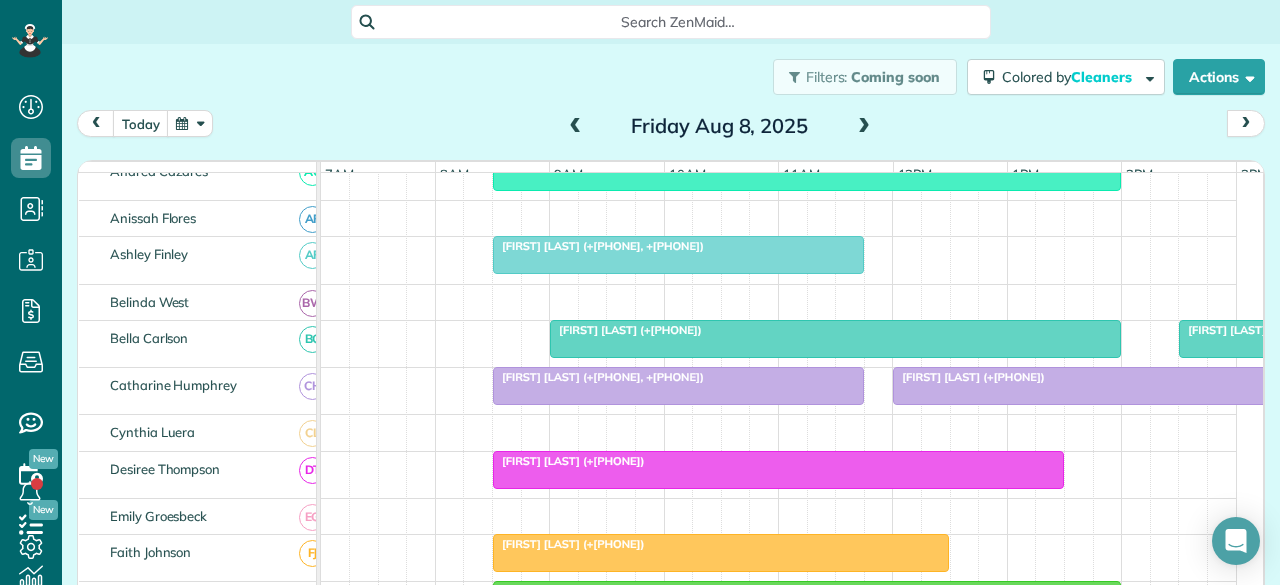 click on "[FIRST] [LAST] (+[PHONE])" at bounding box center [569, 461] 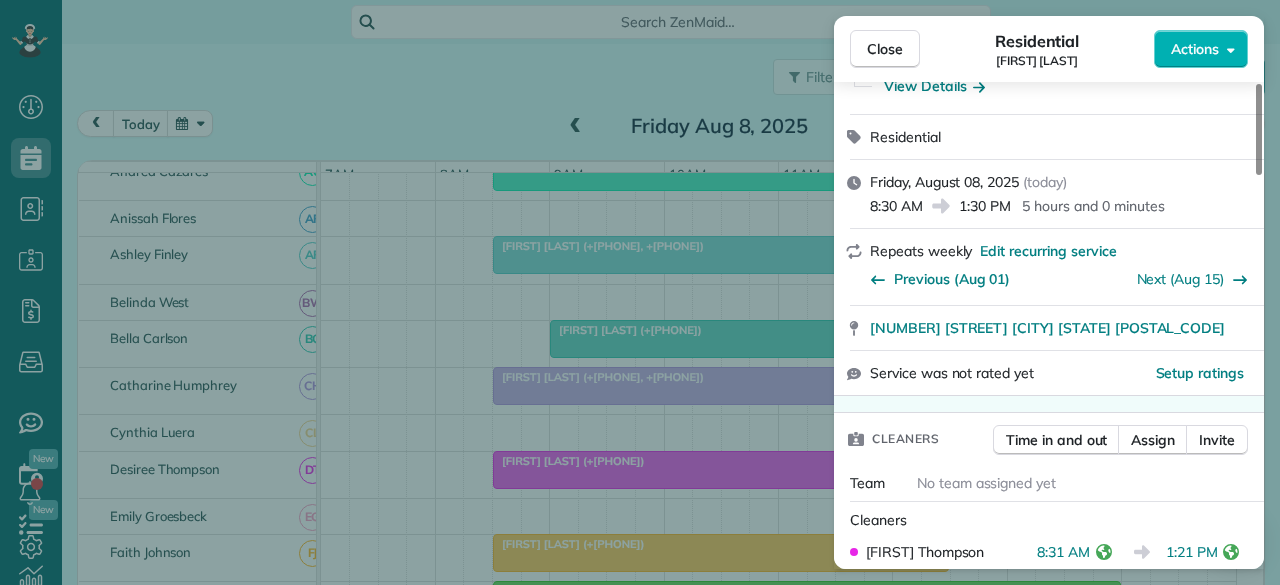 scroll, scrollTop: 300, scrollLeft: 0, axis: vertical 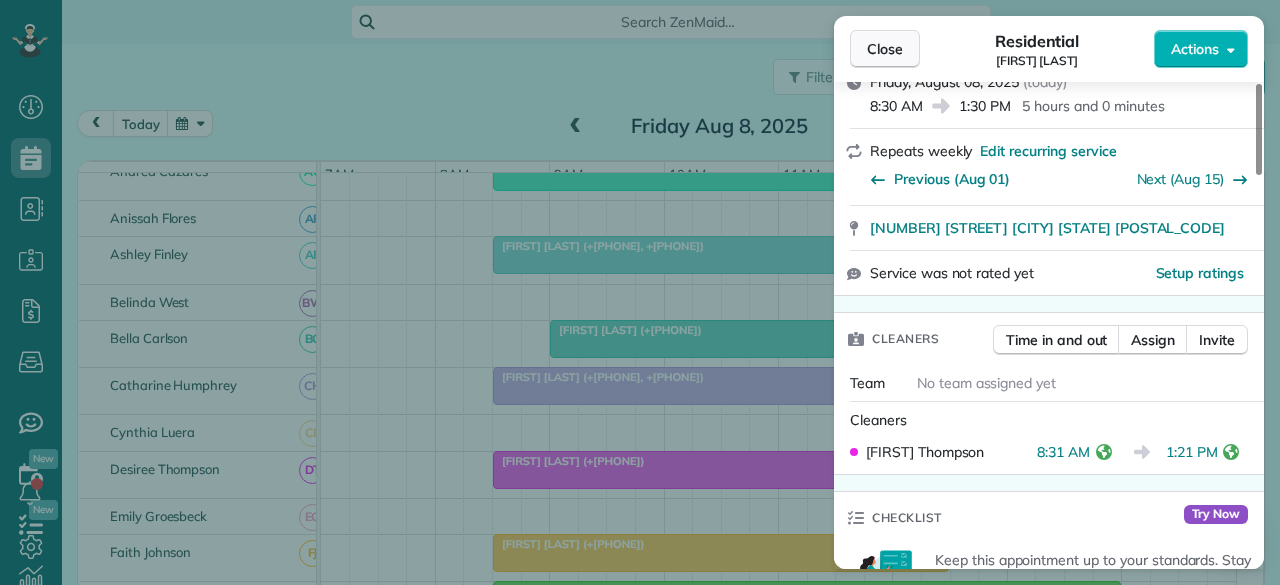 click on "Close" at bounding box center (885, 49) 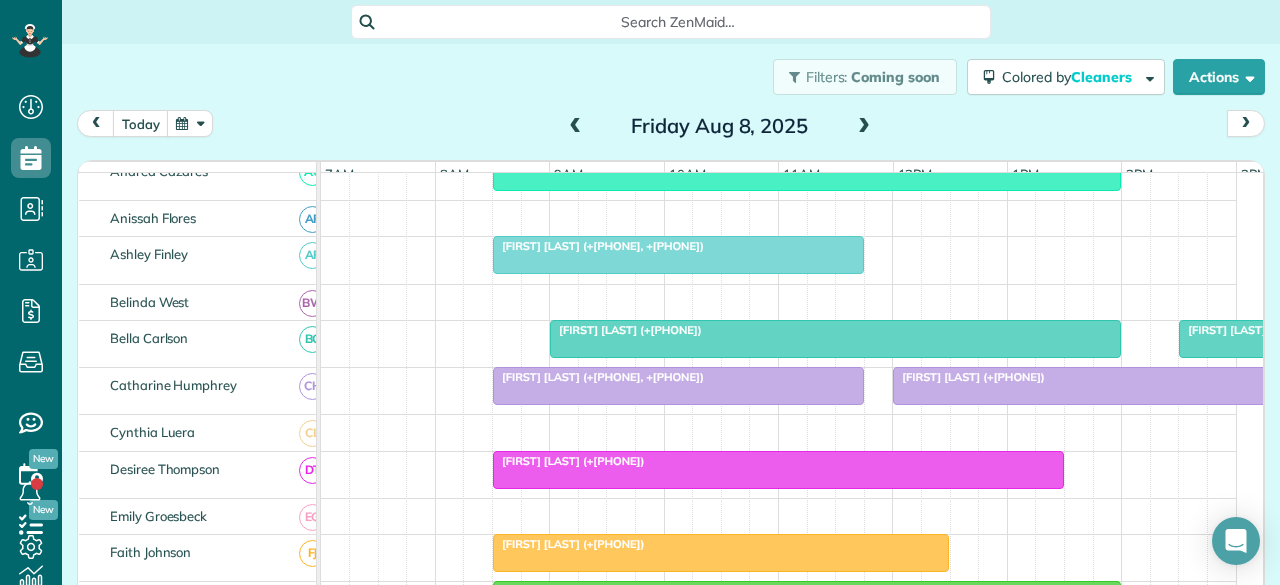 scroll, scrollTop: 374, scrollLeft: 0, axis: vertical 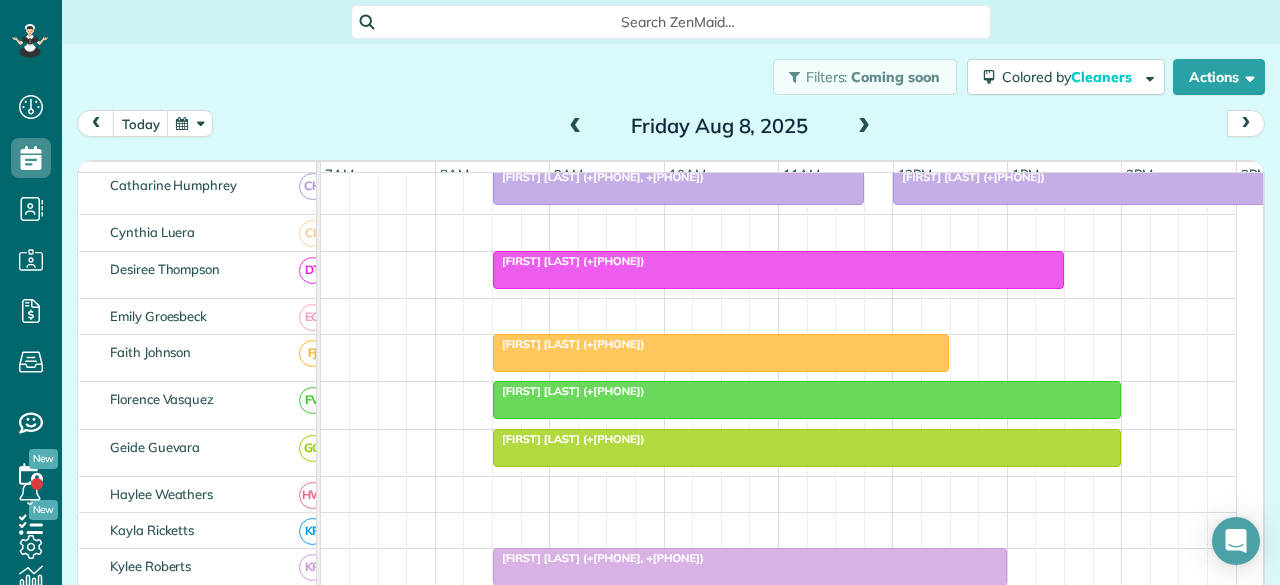 click on "[FIRST] [LAST] (+[PHONE])" at bounding box center [569, 344] 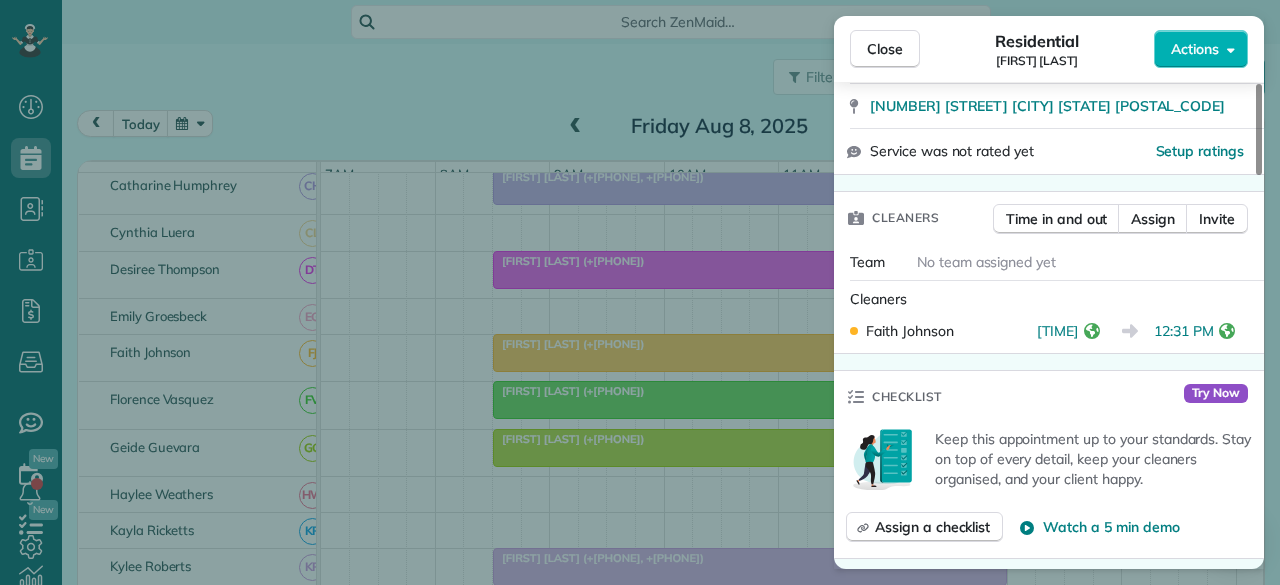 scroll, scrollTop: 400, scrollLeft: 0, axis: vertical 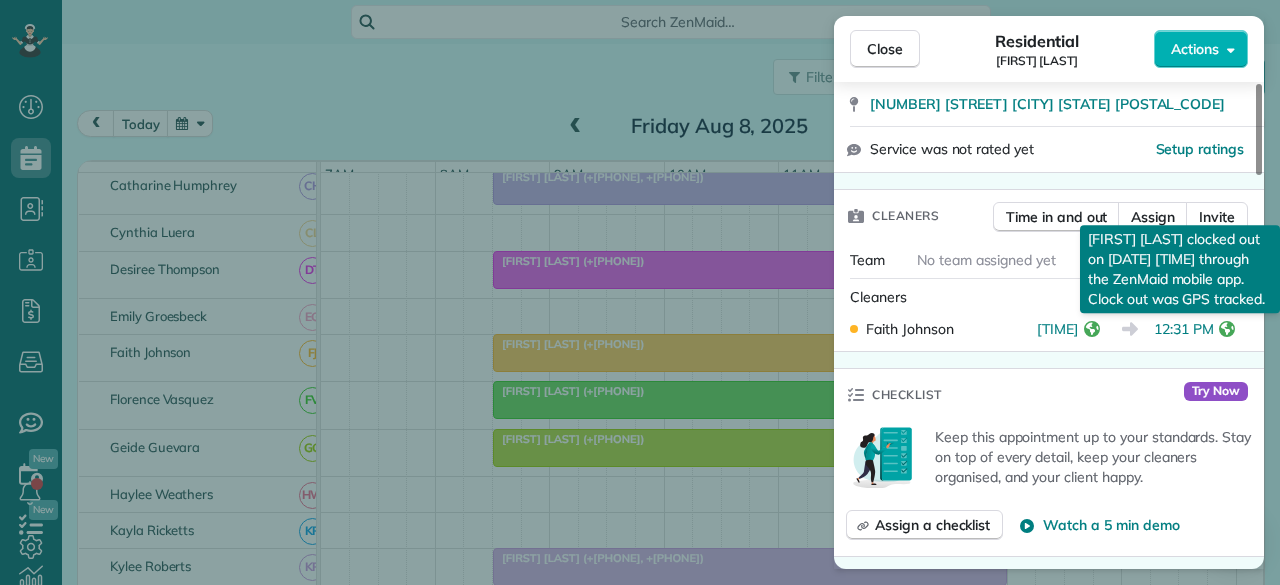 click 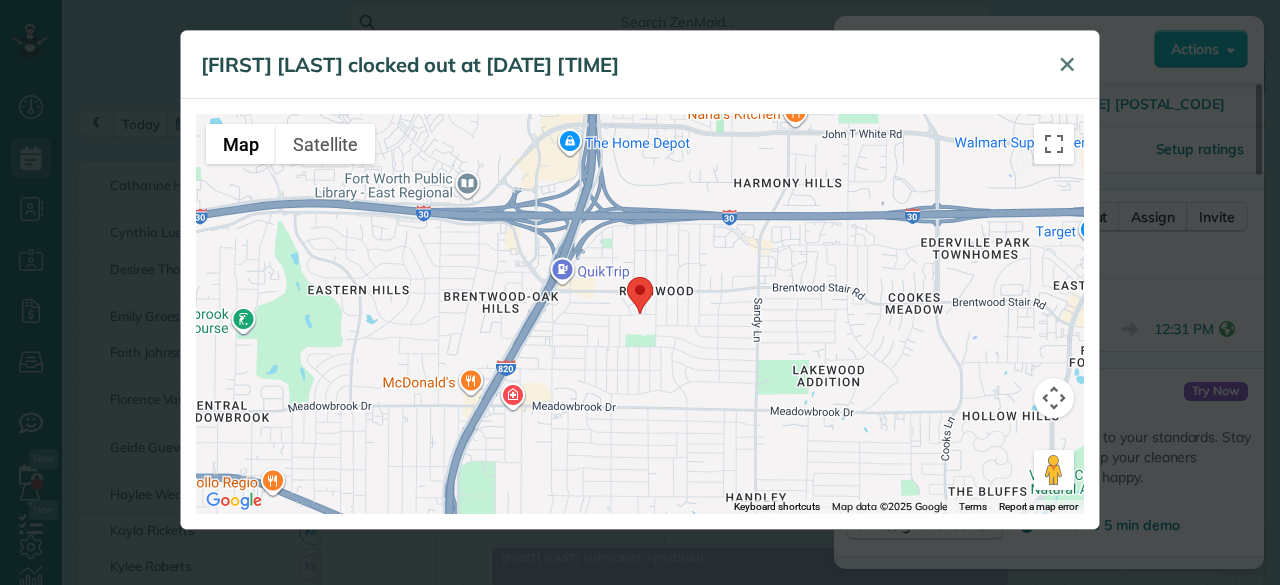 click on "✕" at bounding box center (1067, 64) 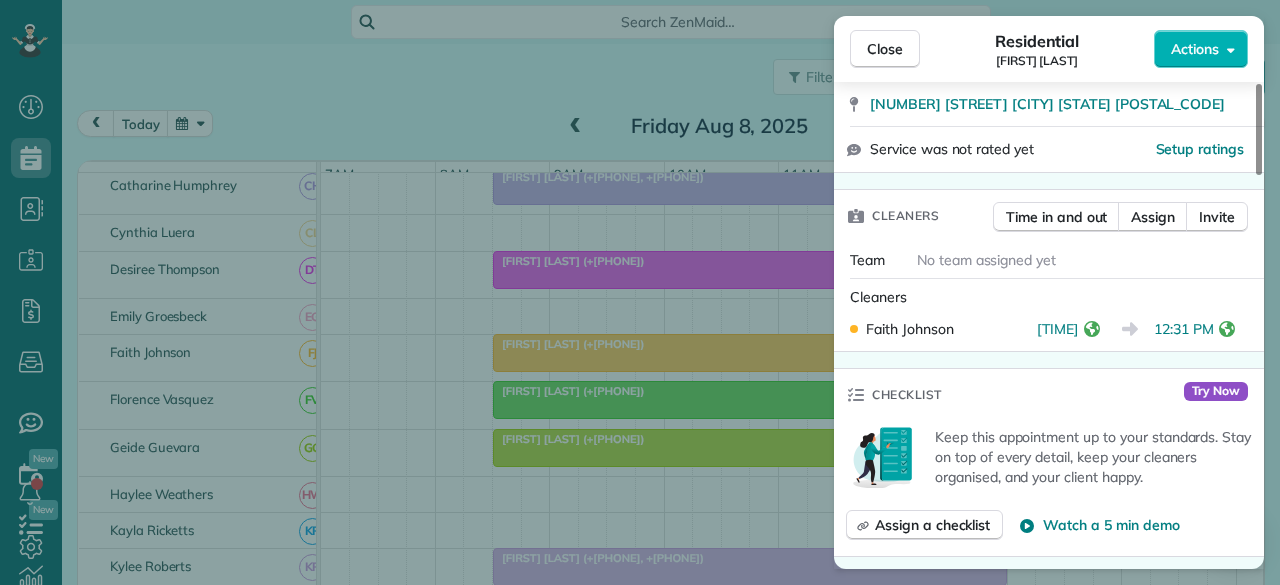 click 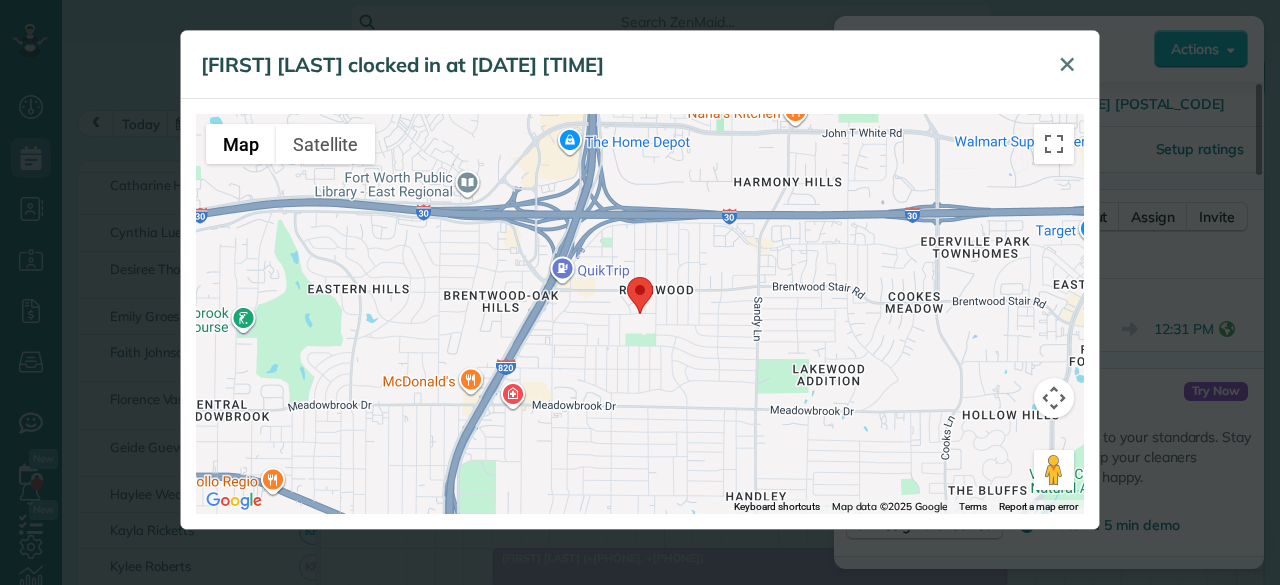 click on "✕" at bounding box center [1067, 64] 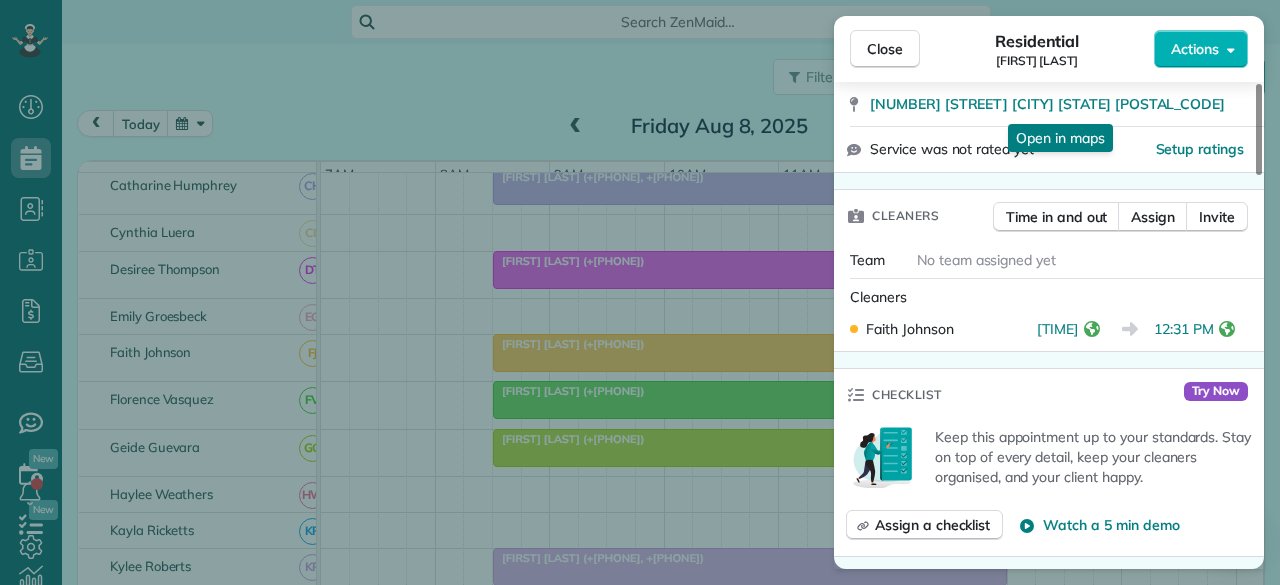 drag, startPoint x: 905, startPoint y: 51, endPoint x: 788, endPoint y: 295, distance: 270.6012 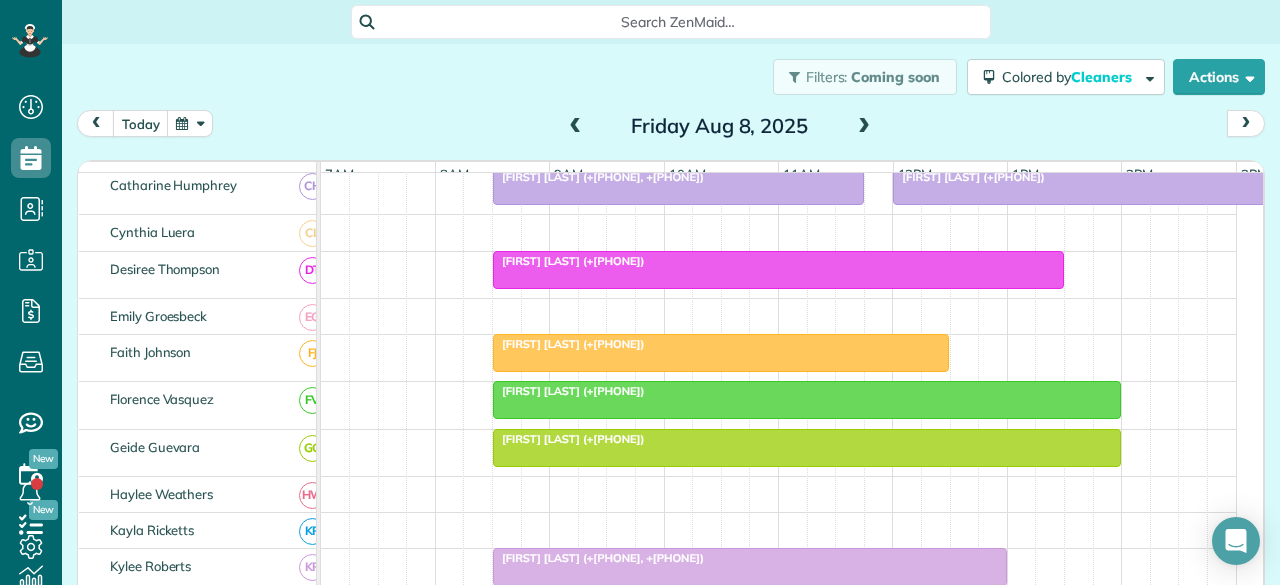click on "[FIRST] [LAST] (+[PHONE])" at bounding box center (569, 391) 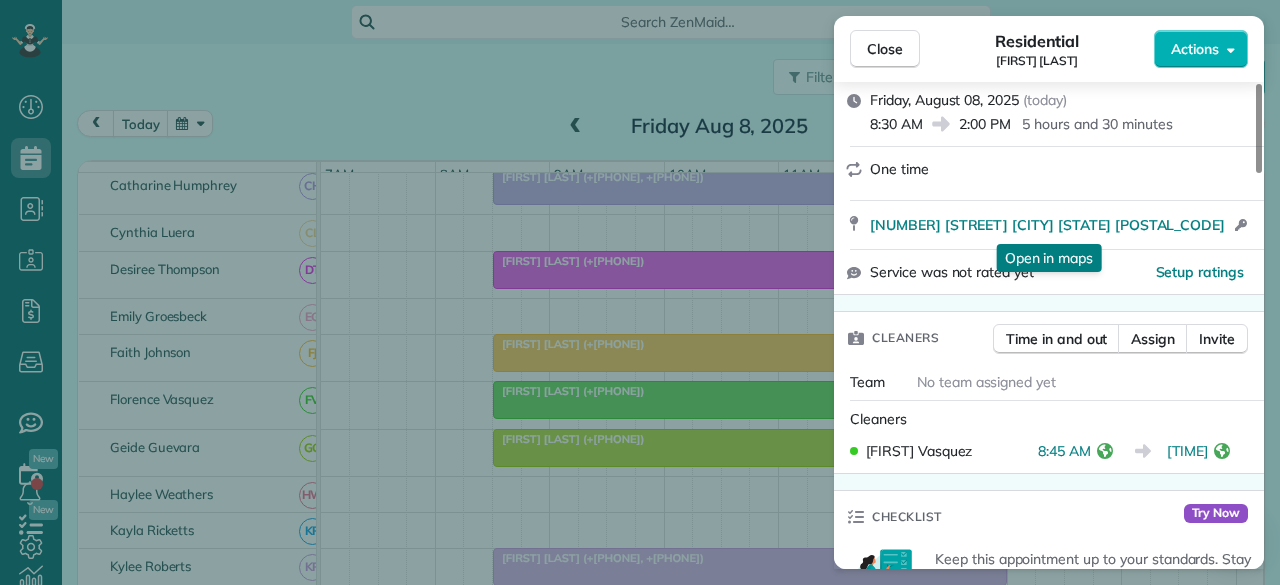 scroll, scrollTop: 400, scrollLeft: 0, axis: vertical 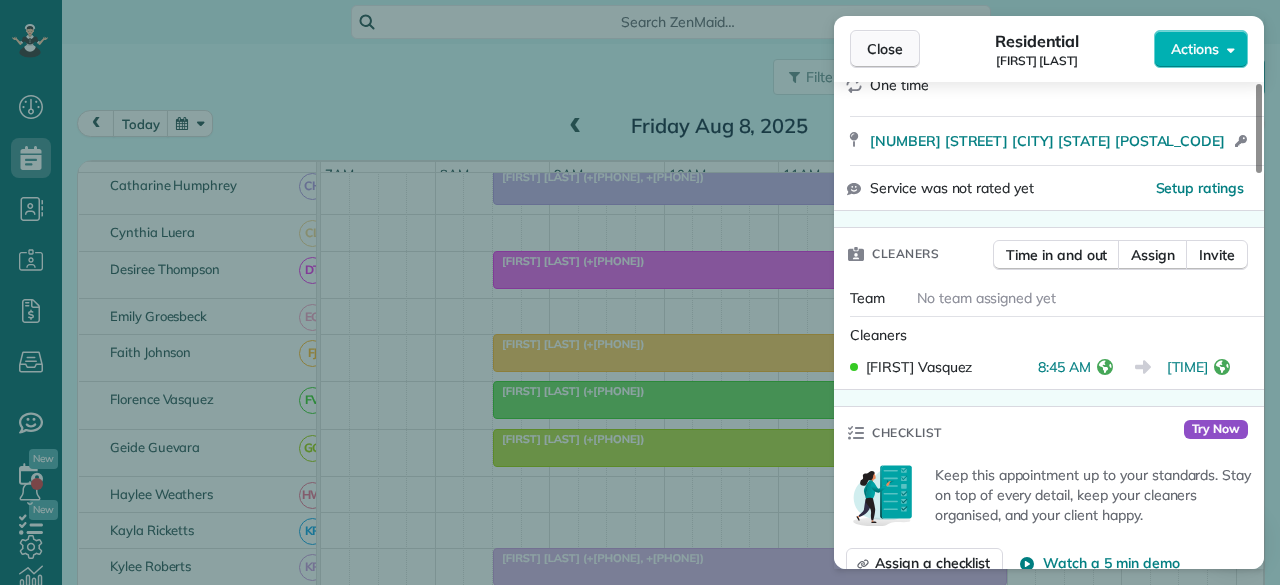 click on "Close" at bounding box center (885, 49) 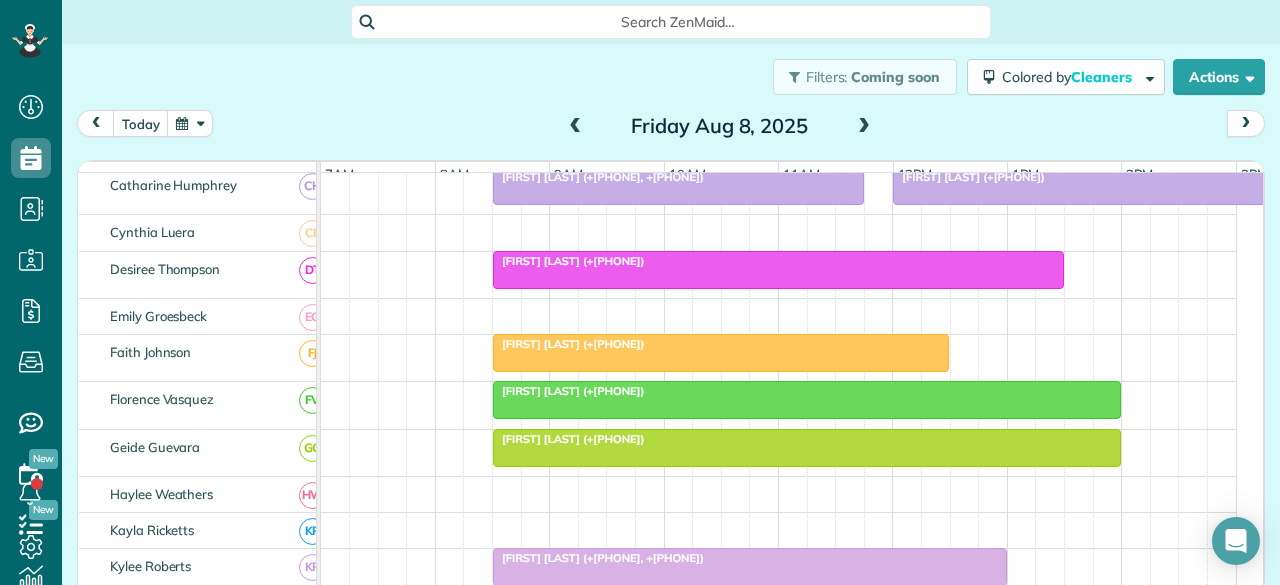 click on "[FIRST] [LAST] (+[PHONE])" at bounding box center (569, 439) 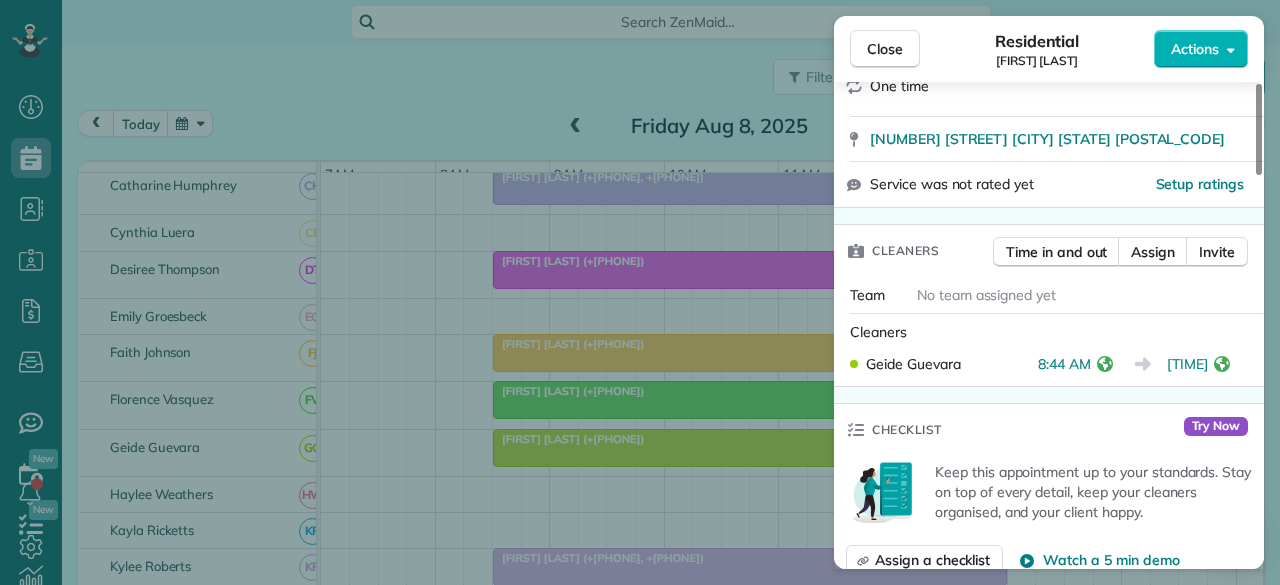 scroll, scrollTop: 400, scrollLeft: 0, axis: vertical 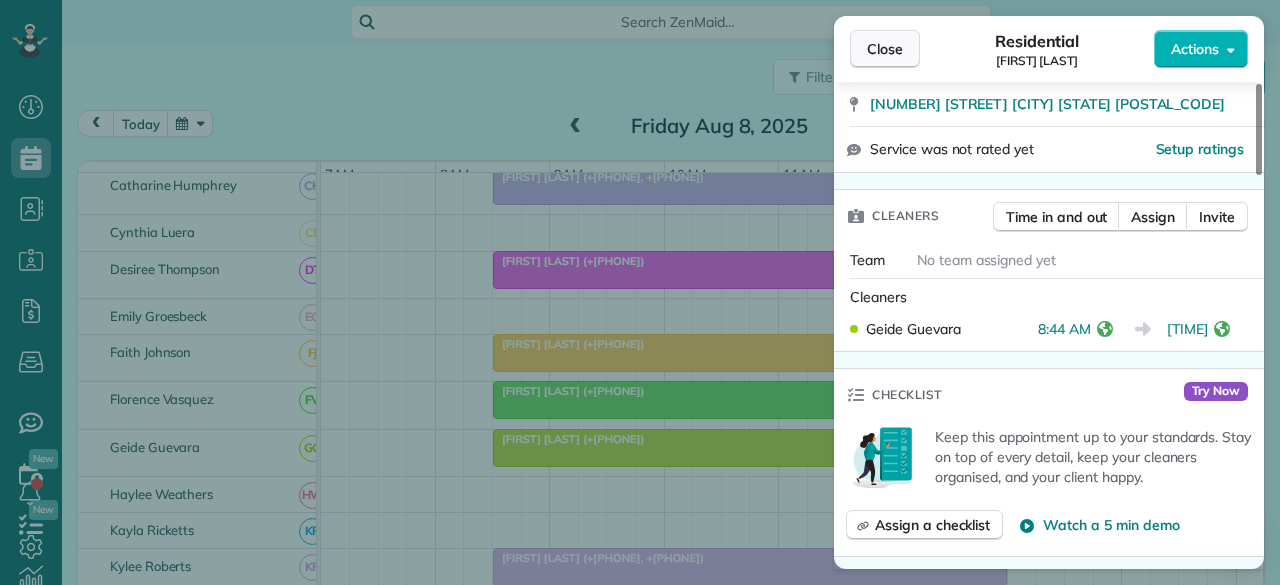 click on "Close" at bounding box center (885, 49) 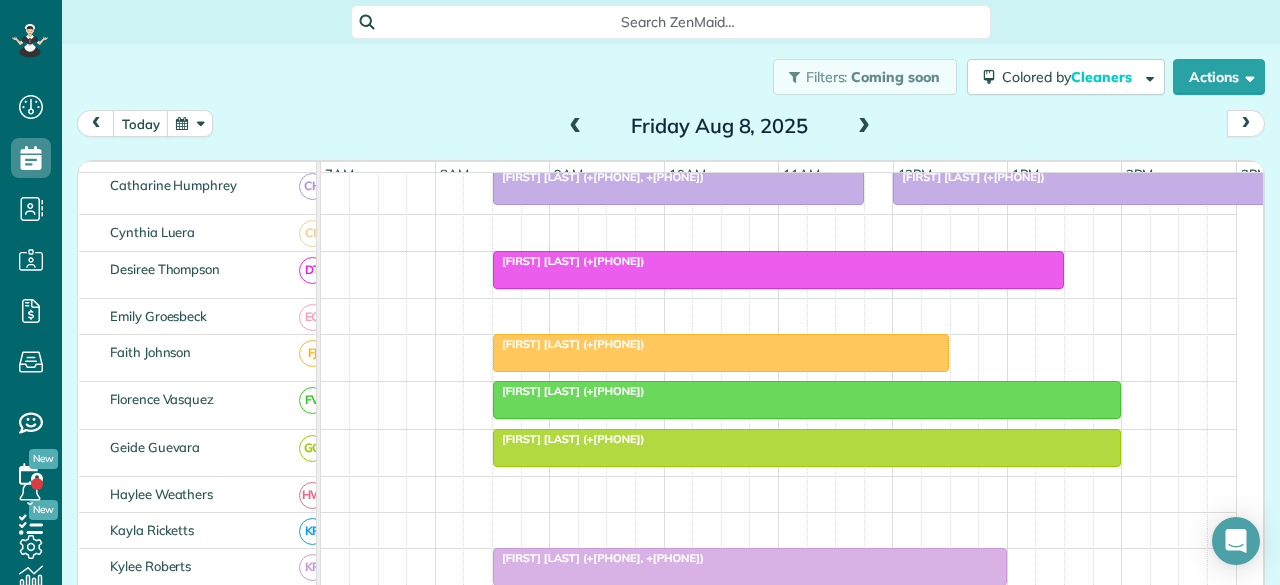scroll, scrollTop: 576, scrollLeft: 0, axis: vertical 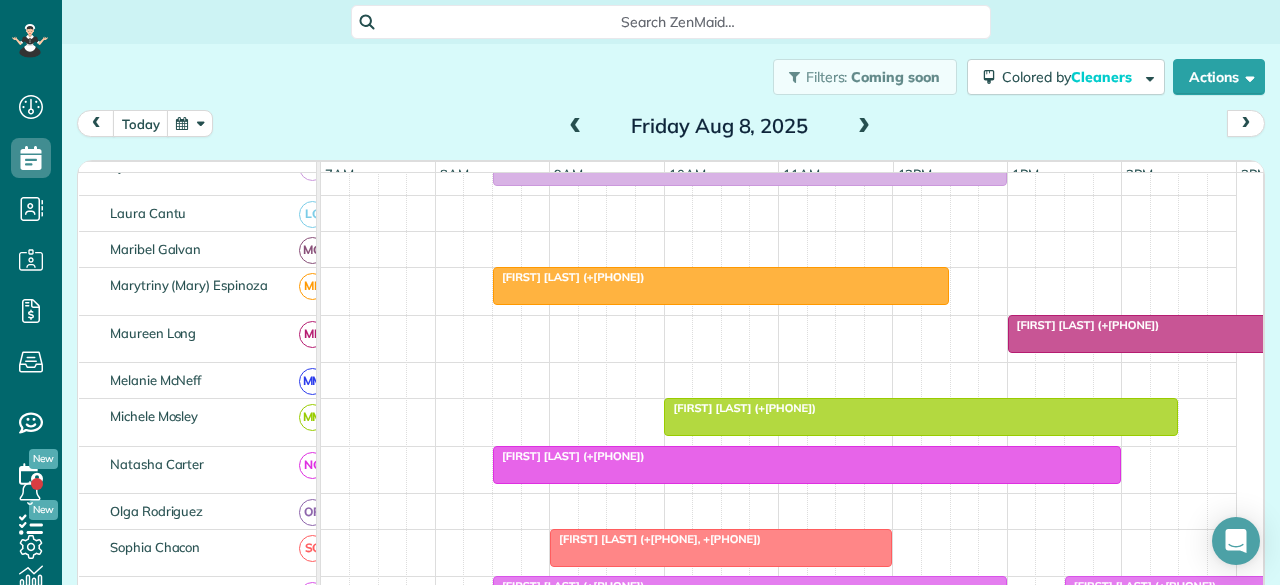 click on "[FIRST] [LAST] (+[PHONE])" at bounding box center (1084, 325) 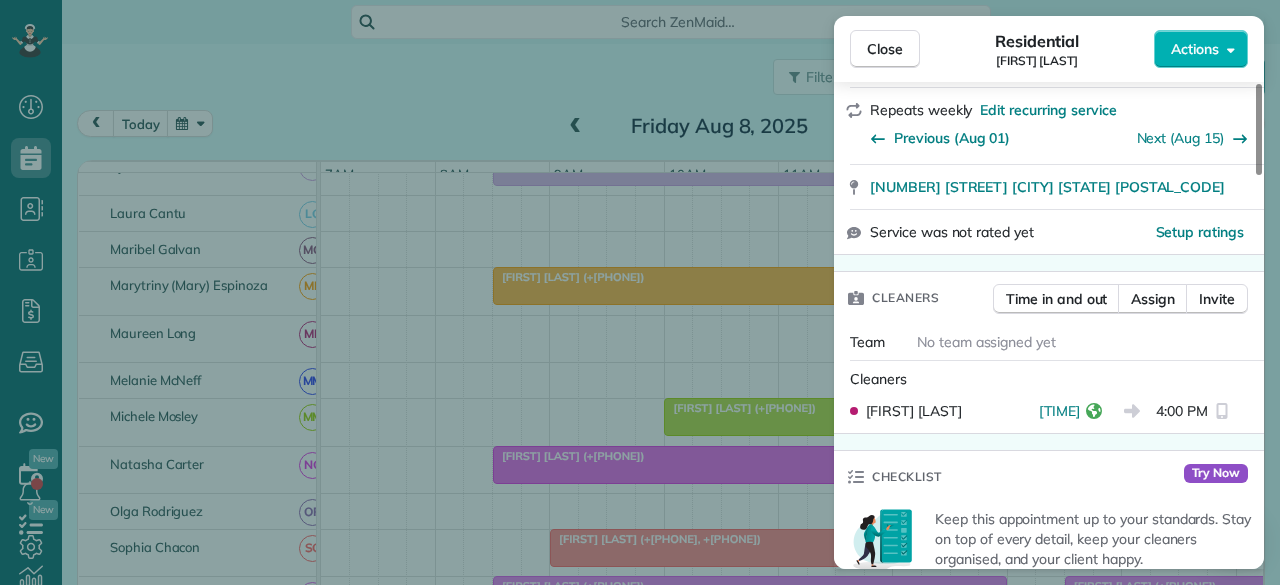 scroll, scrollTop: 400, scrollLeft: 0, axis: vertical 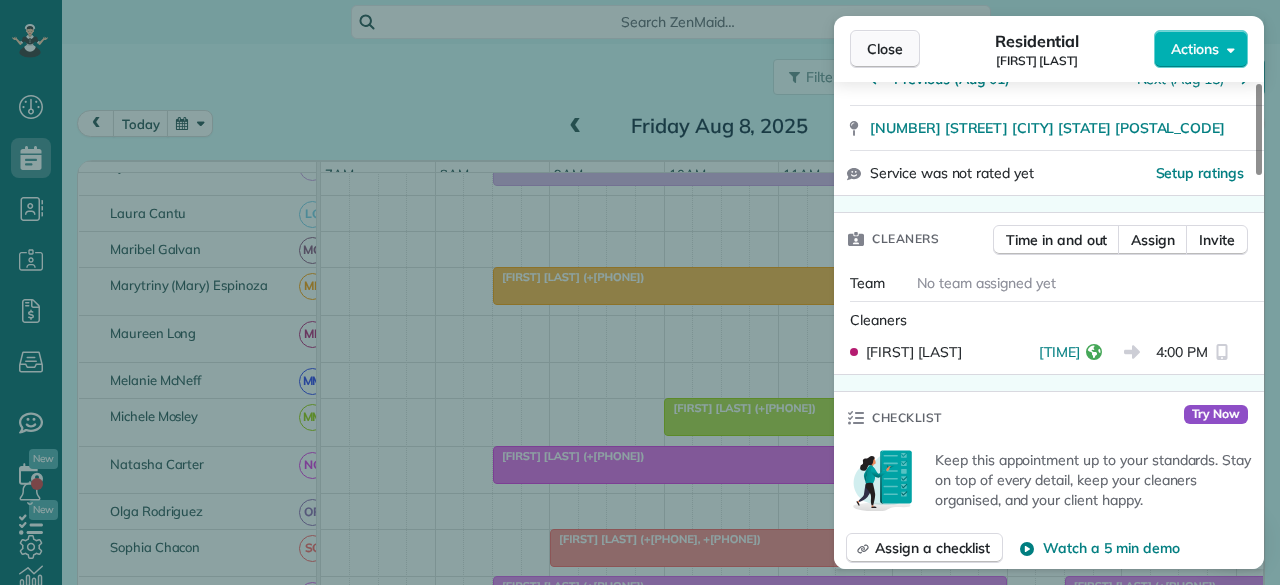 click on "Close" at bounding box center [885, 49] 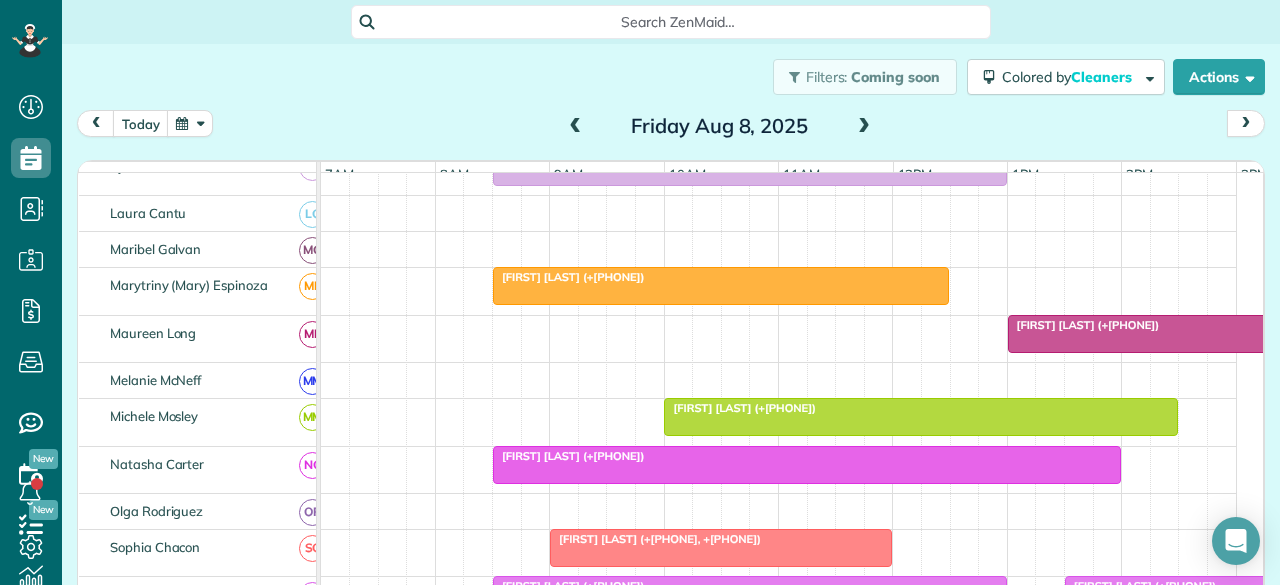 click at bounding box center (807, 465) 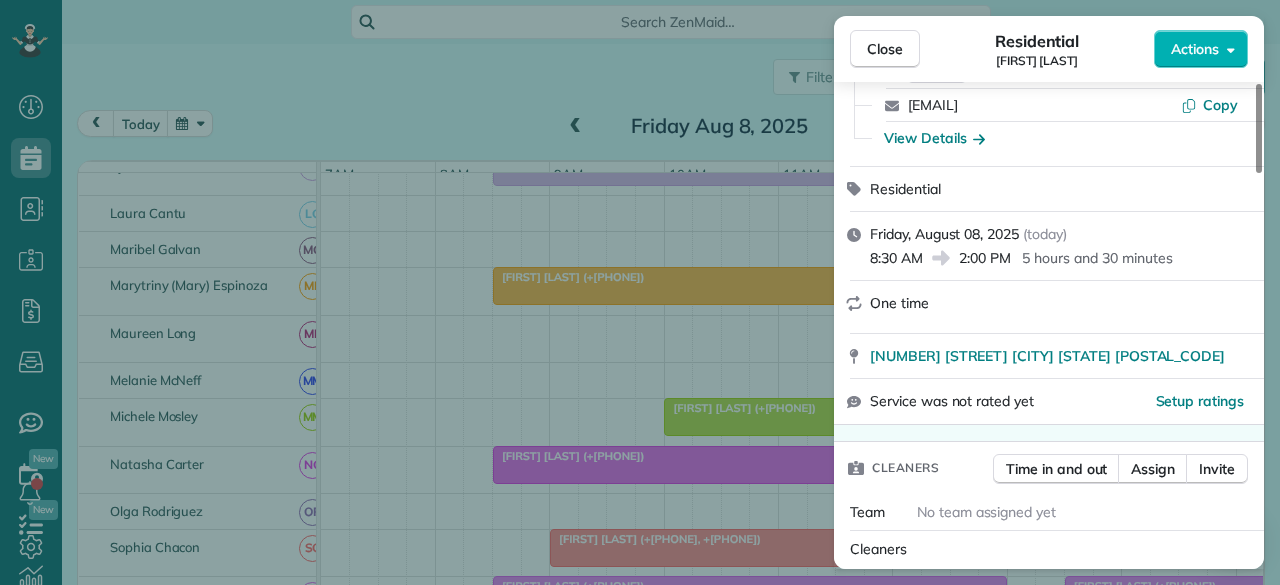 scroll, scrollTop: 400, scrollLeft: 0, axis: vertical 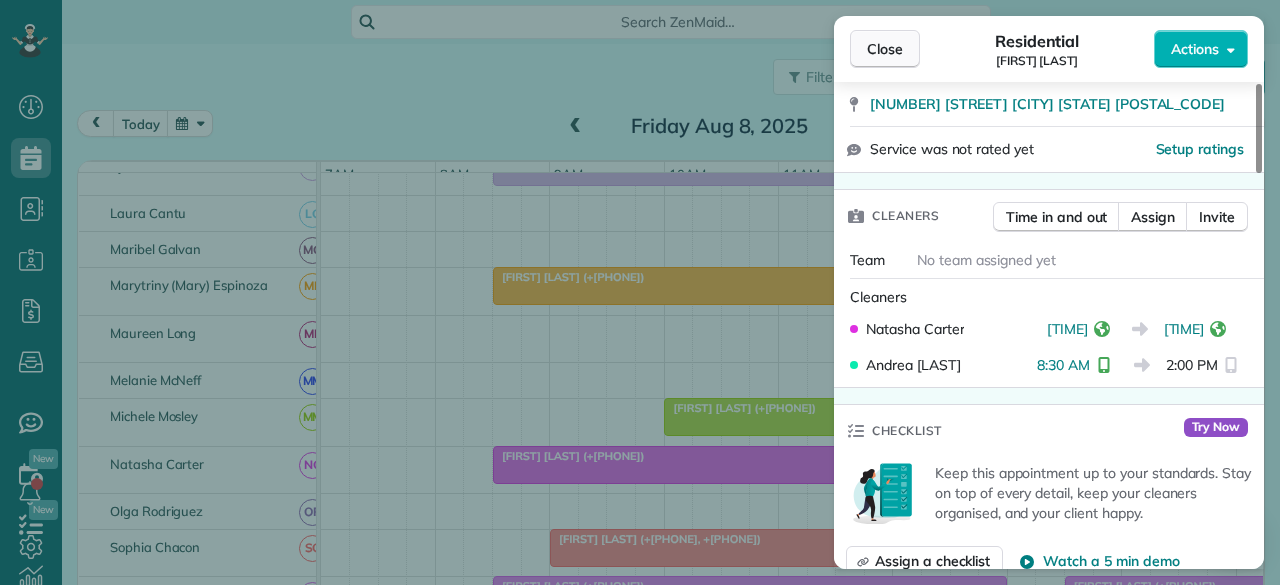 click on "Close" at bounding box center [885, 49] 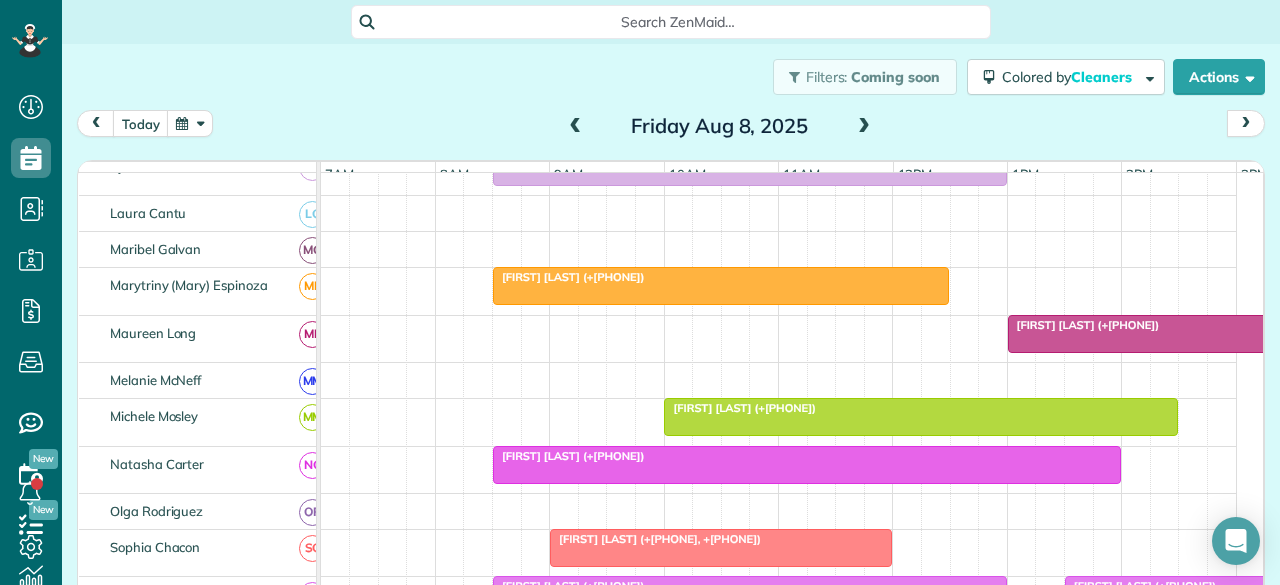 scroll, scrollTop: 974, scrollLeft: 0, axis: vertical 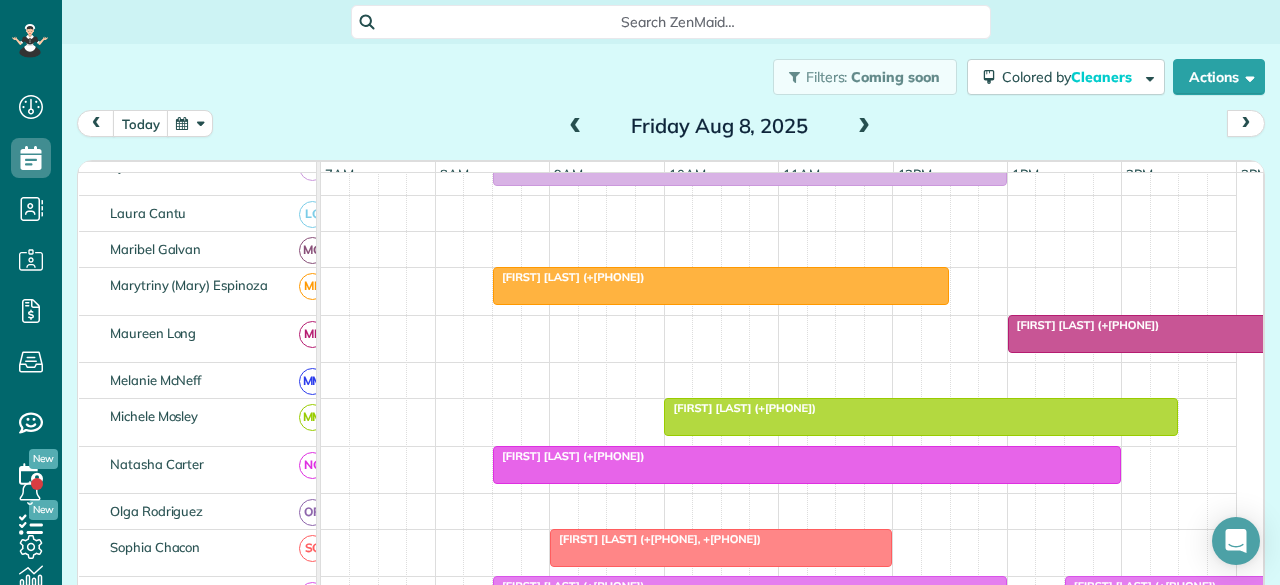 click at bounding box center [721, 286] 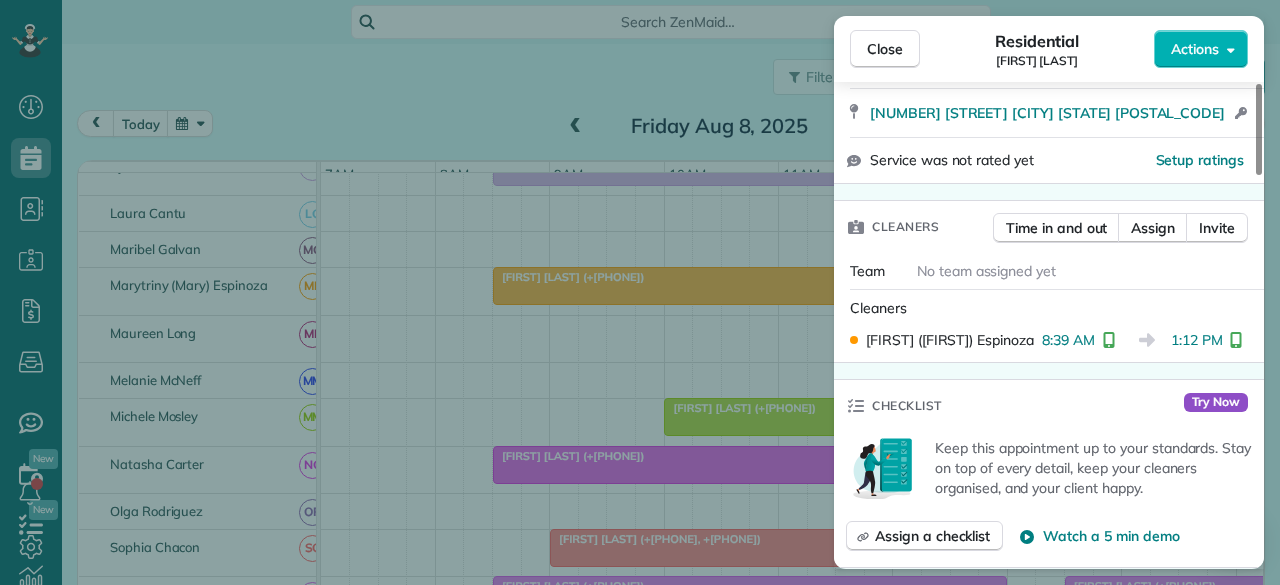 scroll, scrollTop: 400, scrollLeft: 0, axis: vertical 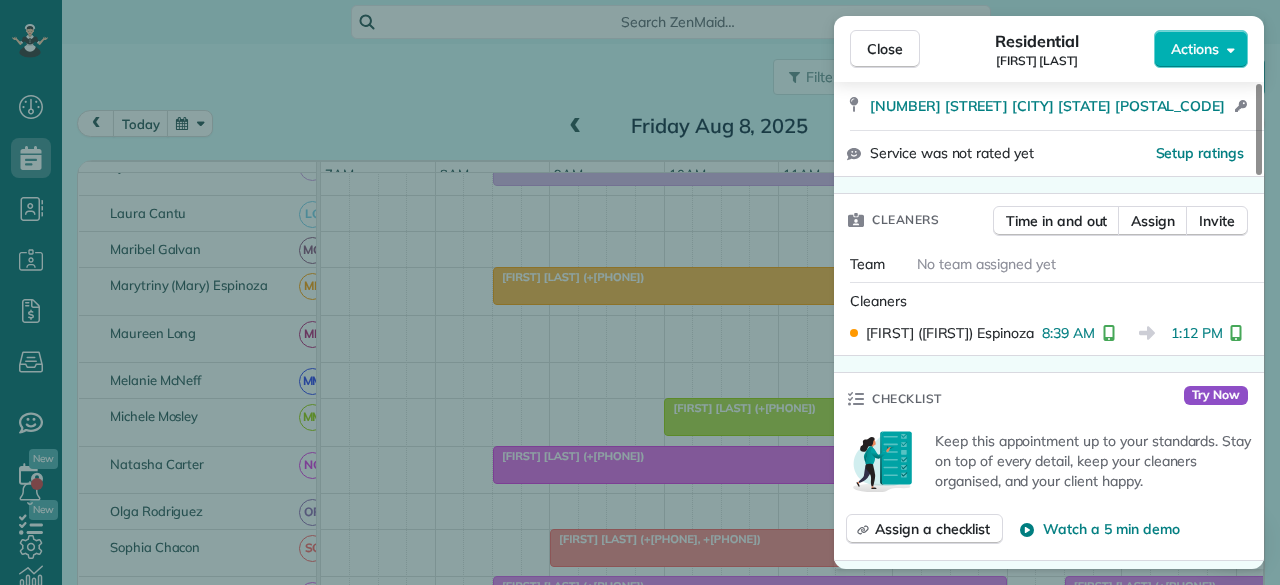 click on "Close" at bounding box center [885, 49] 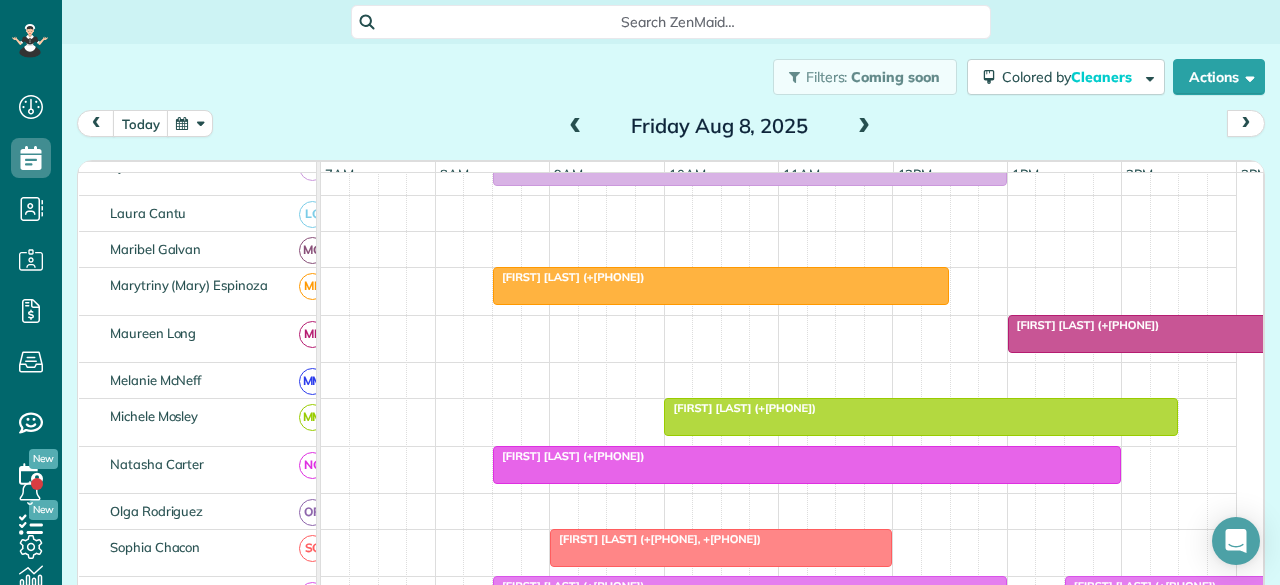 scroll, scrollTop: 942, scrollLeft: 0, axis: vertical 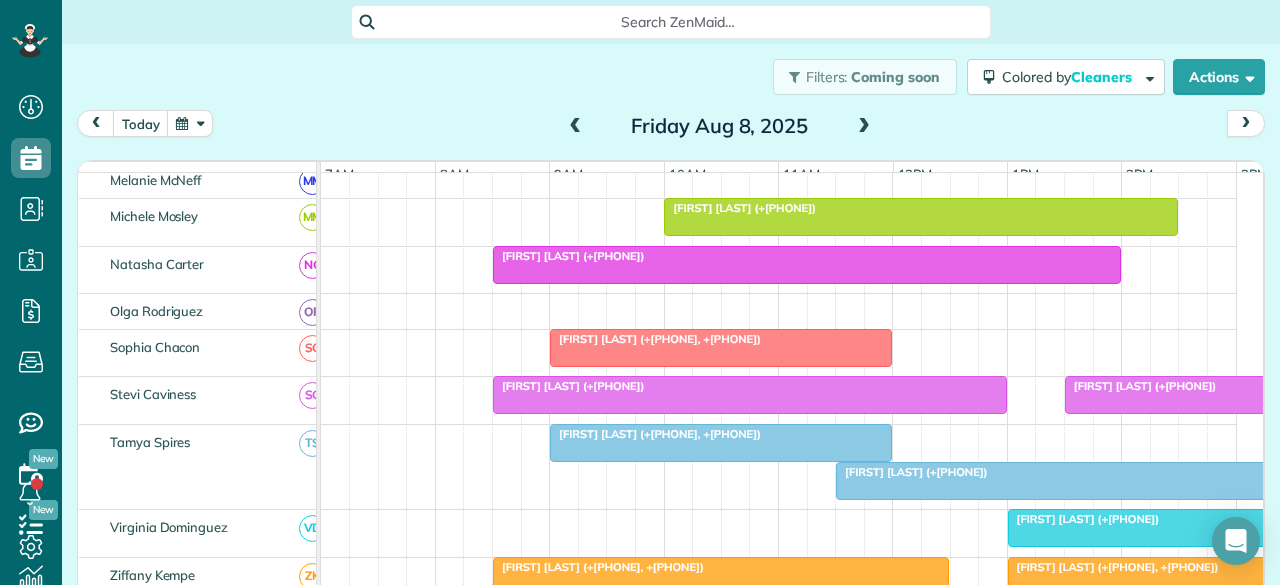 click on "[FIRST] [LAST] (+[PHONE], +[PHONE])" at bounding box center [655, 339] 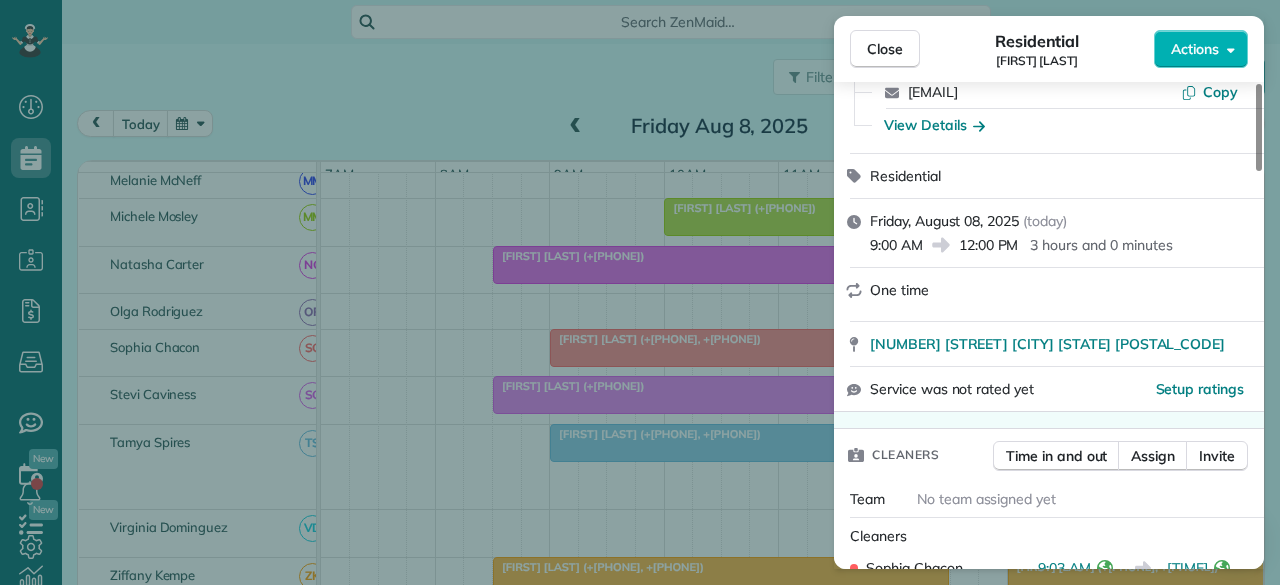 scroll, scrollTop: 400, scrollLeft: 0, axis: vertical 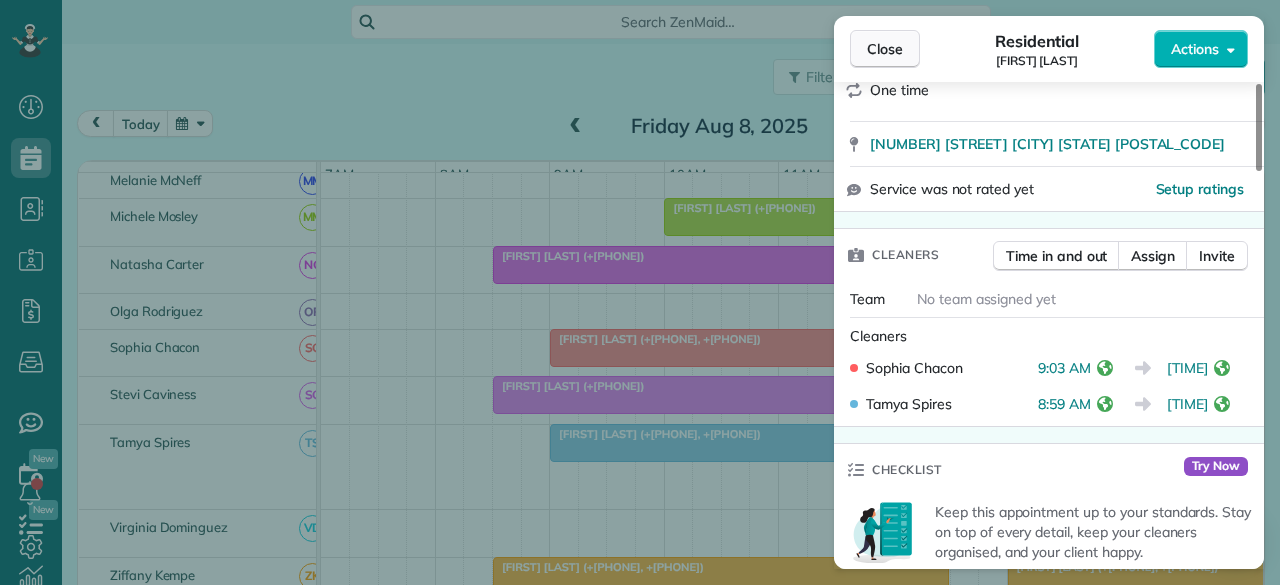 click on "Close" at bounding box center (885, 49) 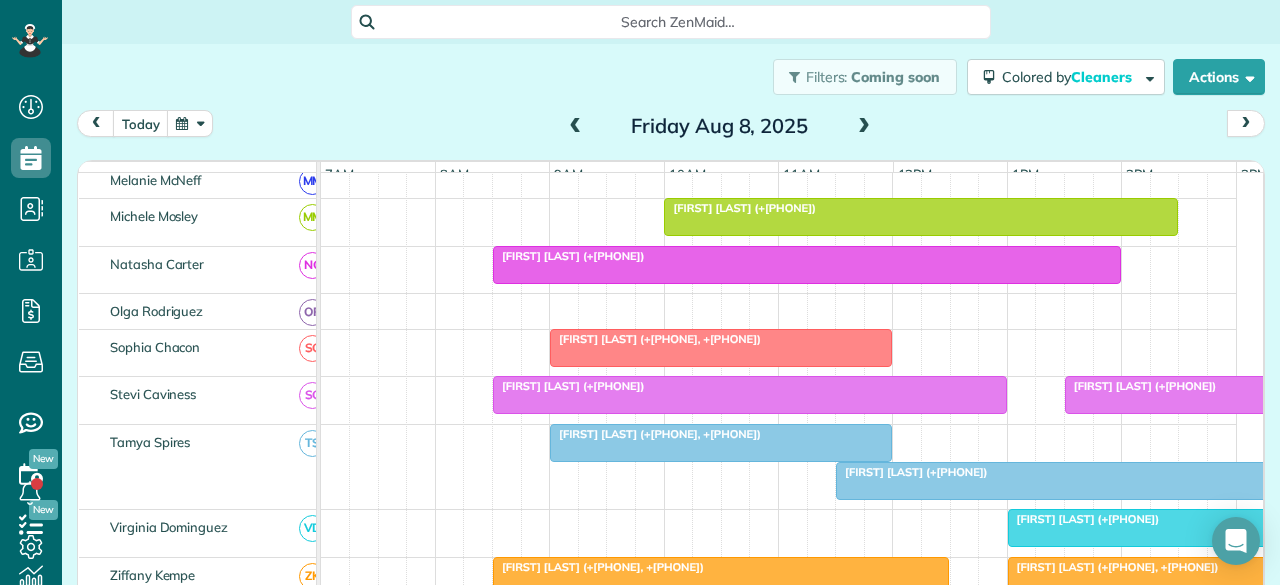 click at bounding box center [750, 395] 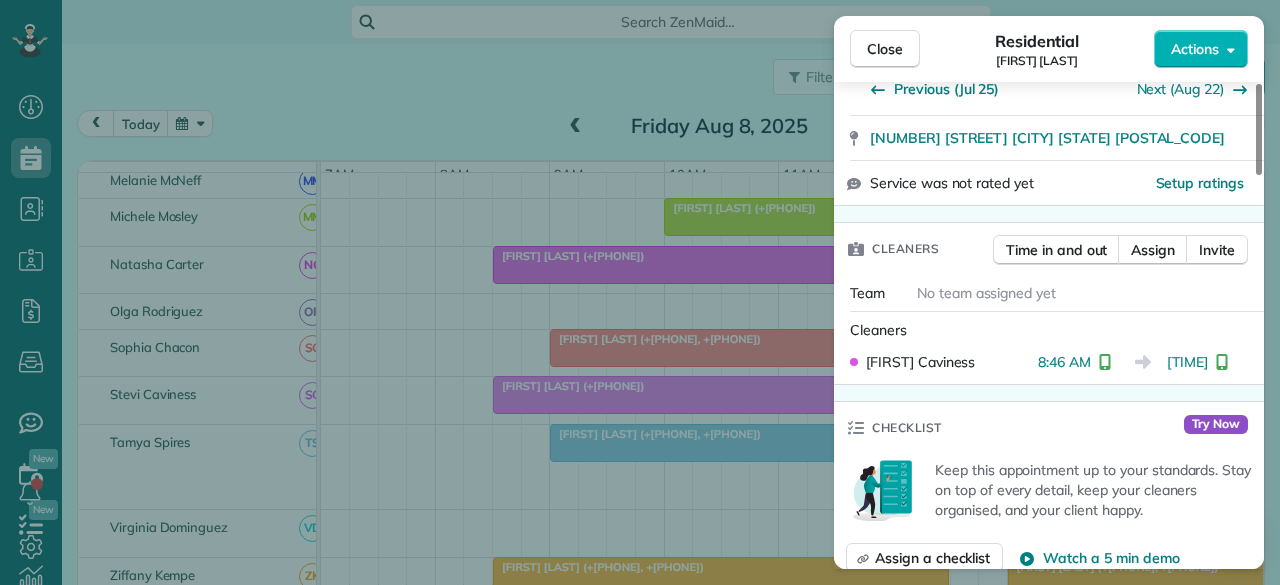 scroll, scrollTop: 400, scrollLeft: 0, axis: vertical 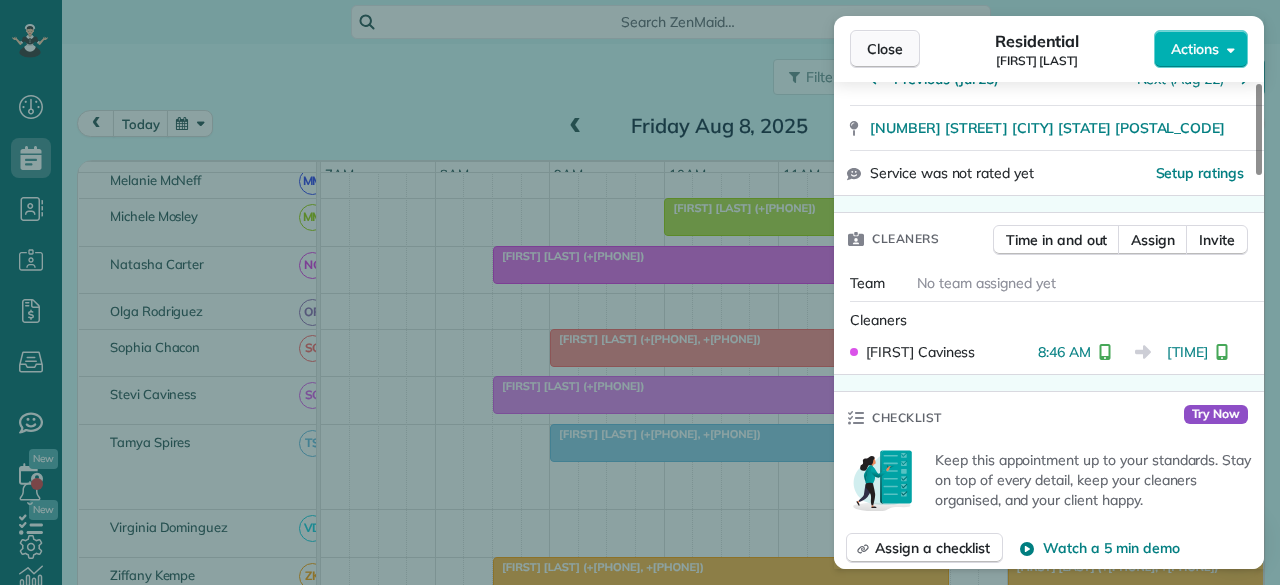 click on "Close" at bounding box center [885, 49] 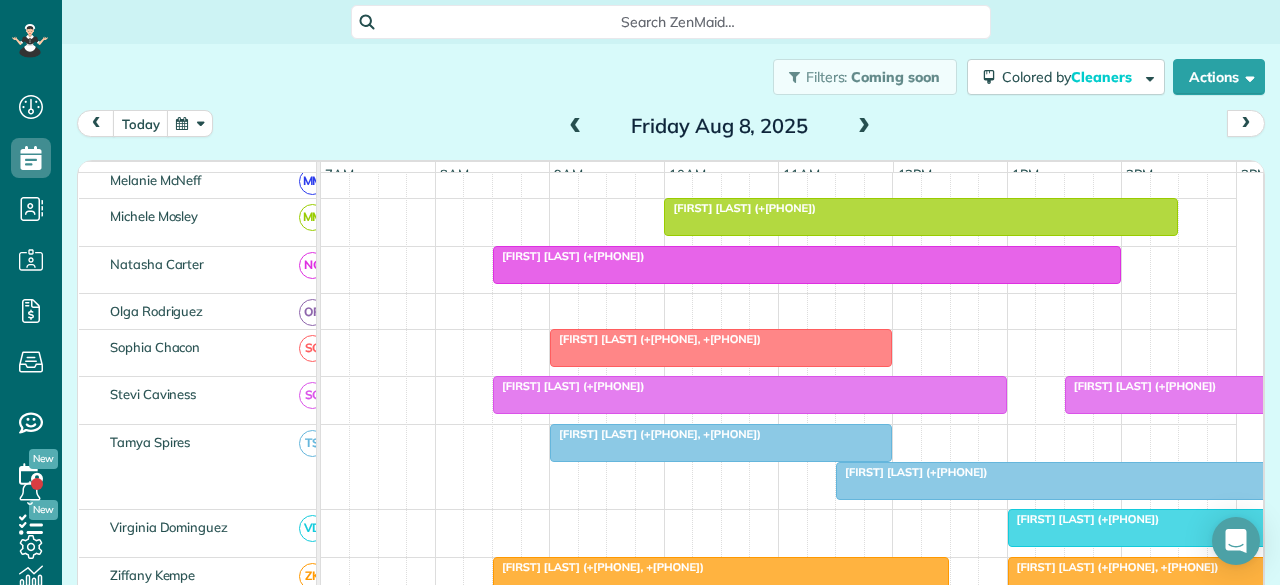 click at bounding box center (1236, 395) 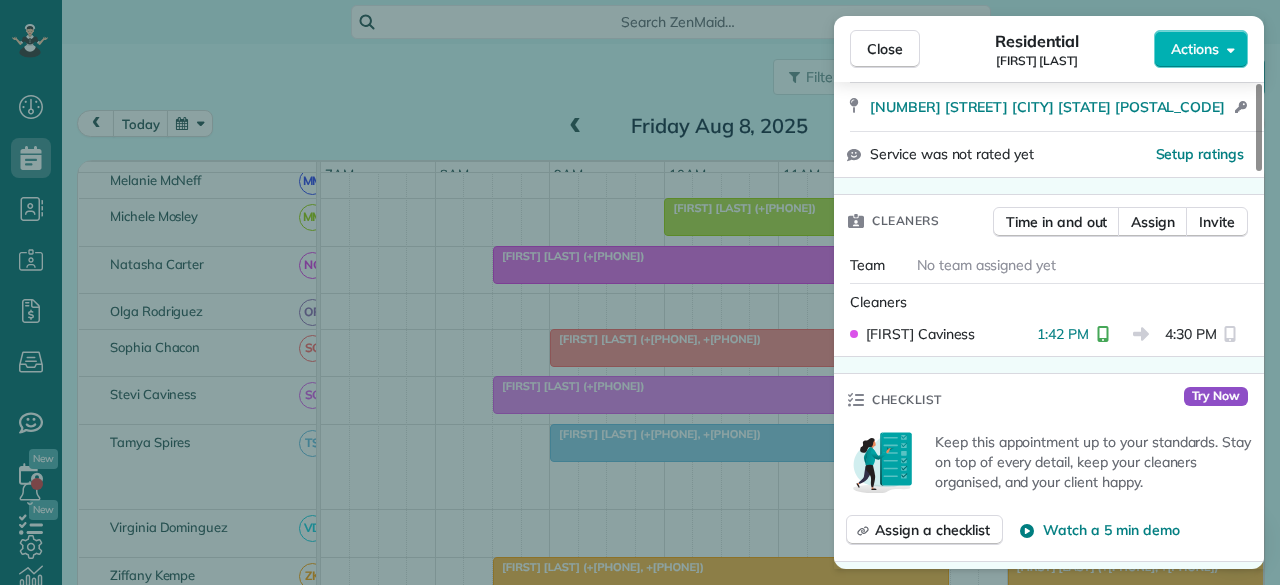 scroll, scrollTop: 400, scrollLeft: 0, axis: vertical 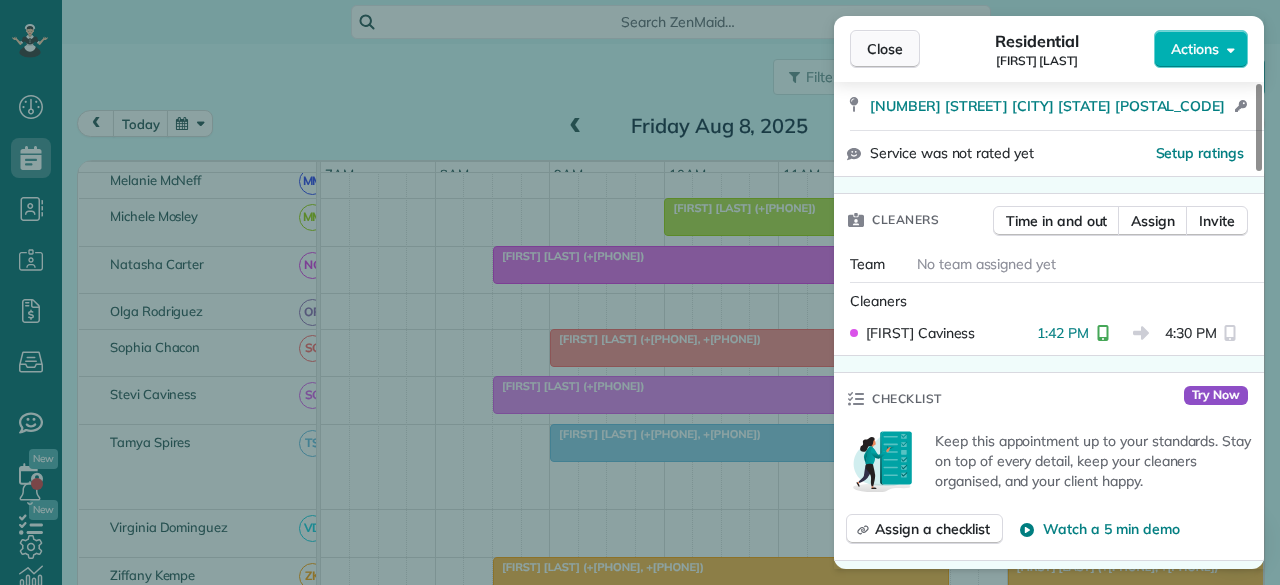 click on "Close" at bounding box center (885, 49) 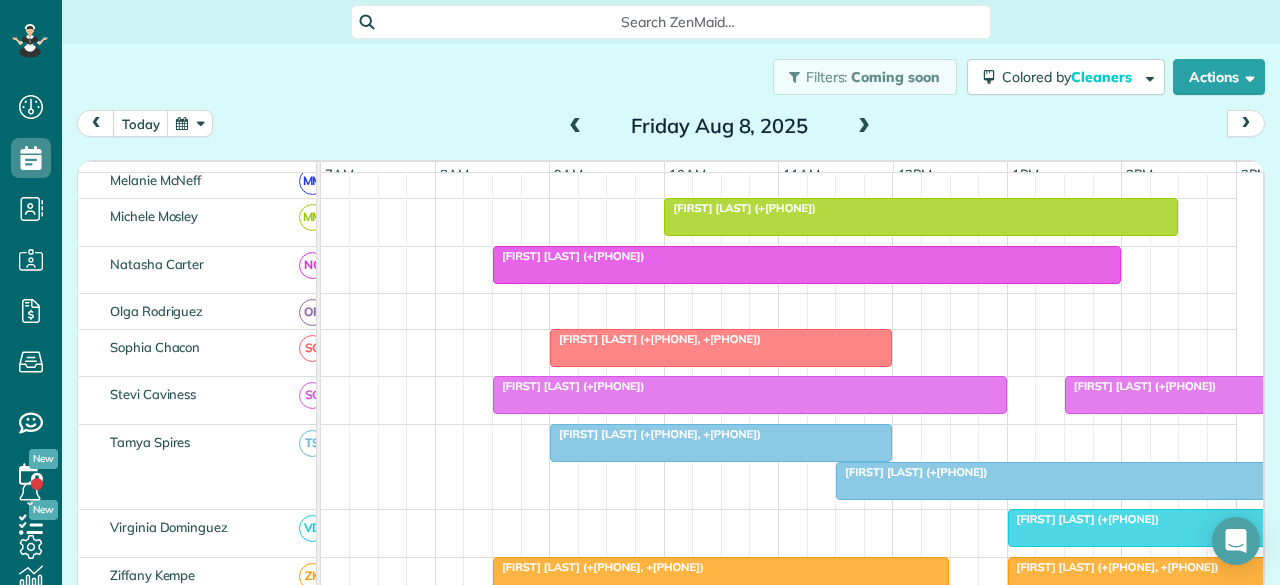 click on "[FIRST] [LAST] (+[PHONE])" at bounding box center (1141, 386) 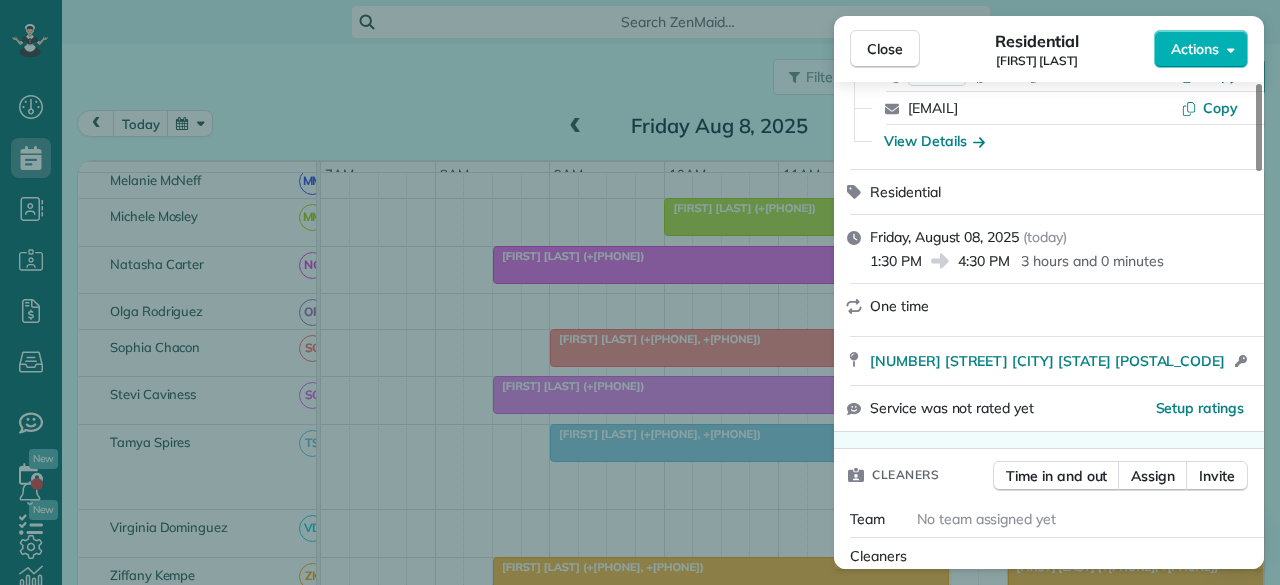 scroll, scrollTop: 300, scrollLeft: 0, axis: vertical 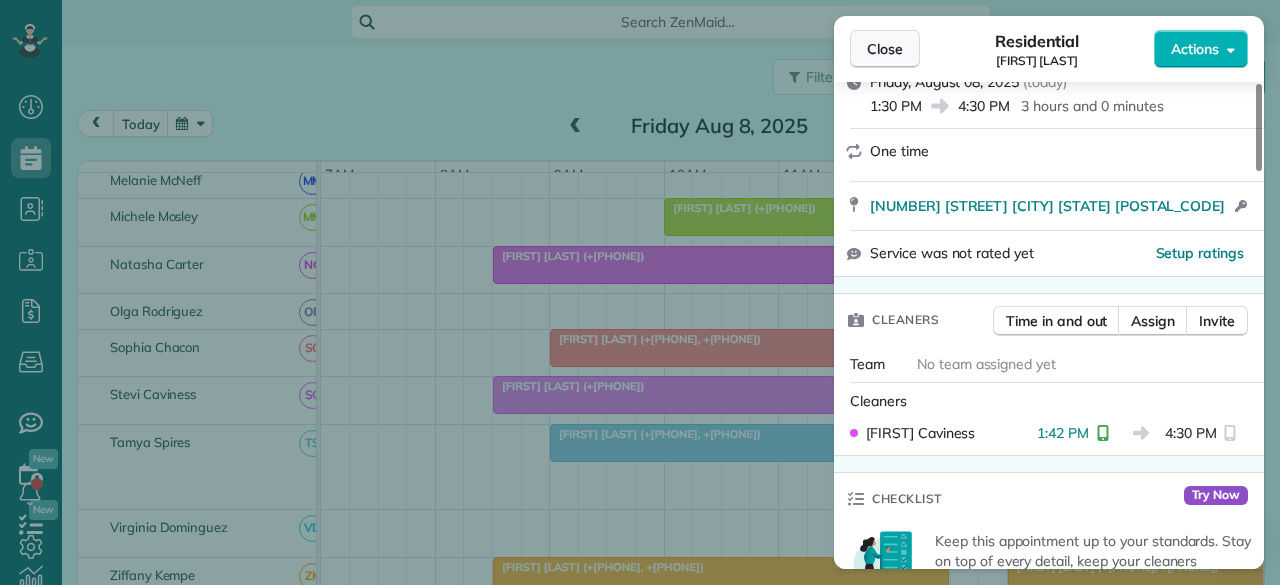 click on "Close" at bounding box center (885, 49) 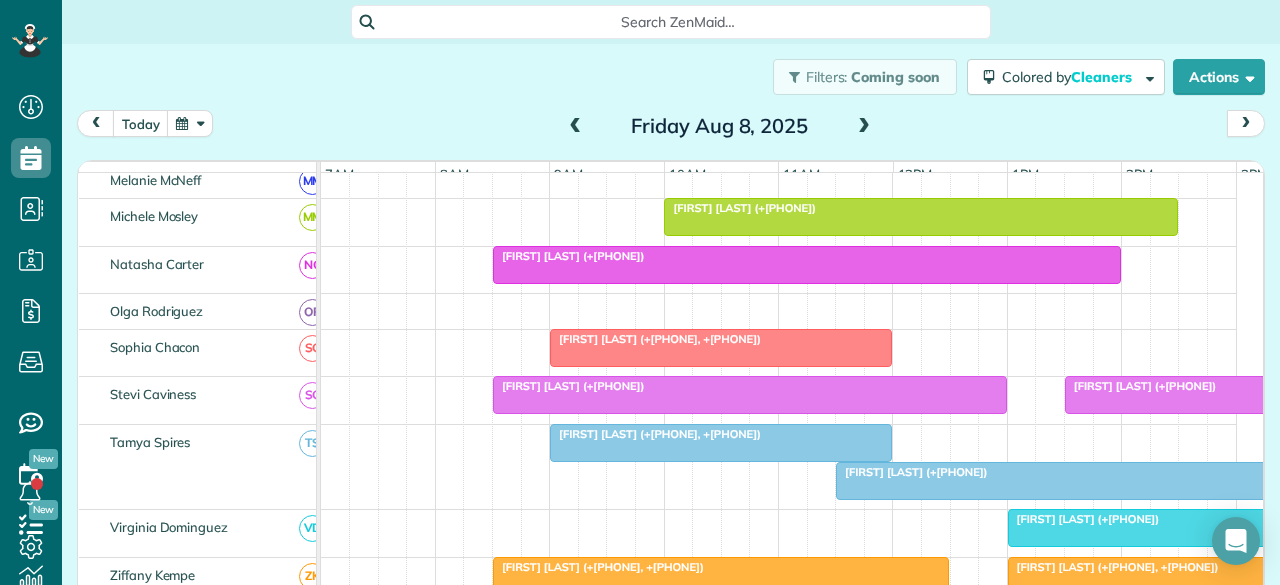 click on "[FIRST] [LAST] (+[PHONE])" at bounding box center (912, 472) 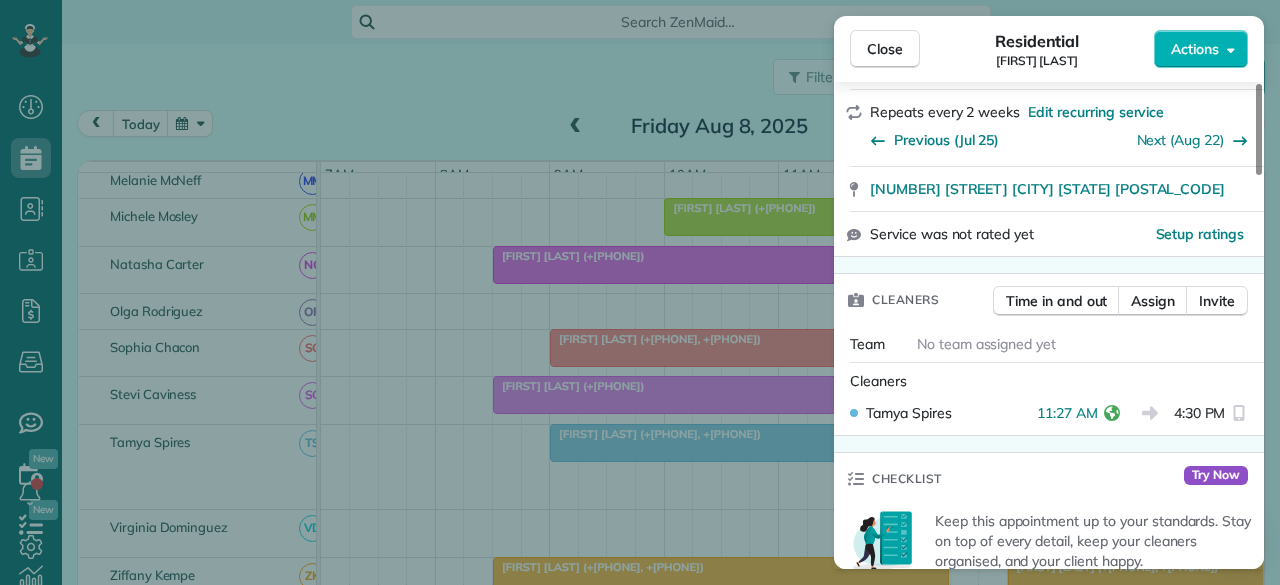 scroll, scrollTop: 400, scrollLeft: 0, axis: vertical 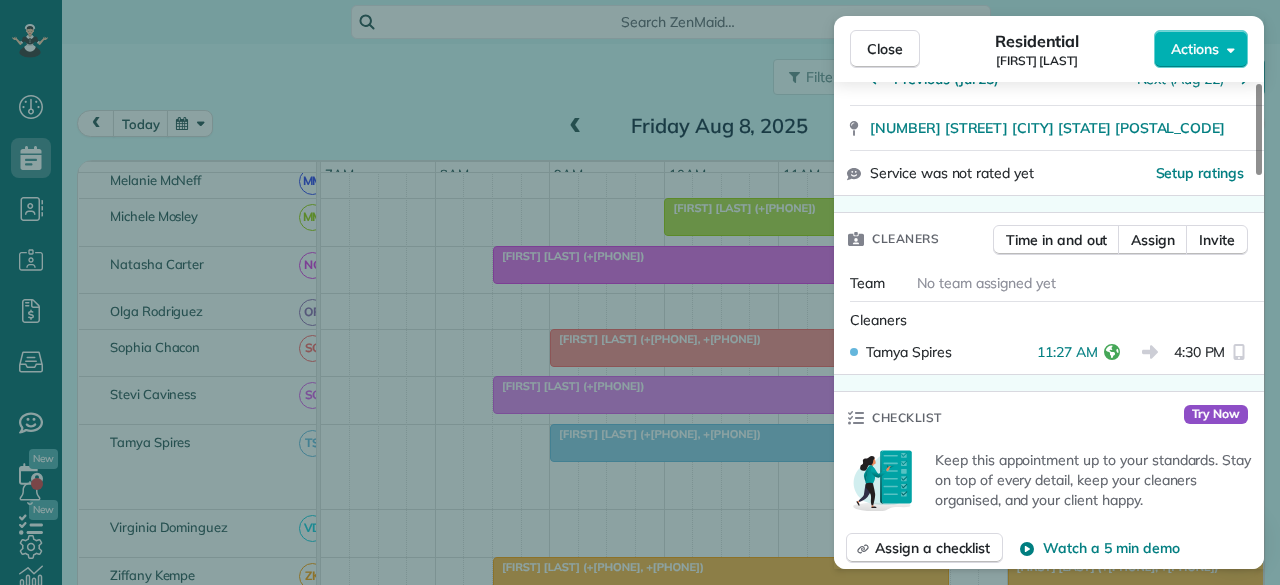 click on "Close" at bounding box center [885, 49] 